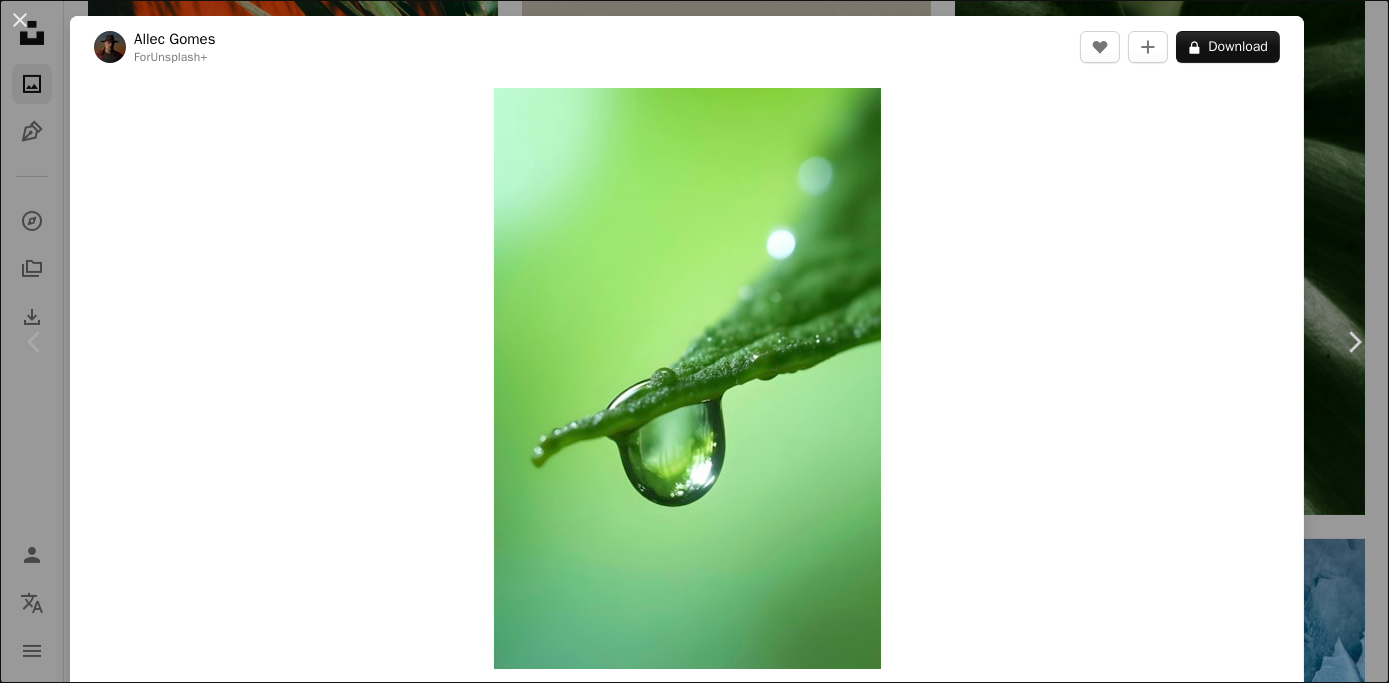 scroll, scrollTop: 1272, scrollLeft: 0, axis: vertical 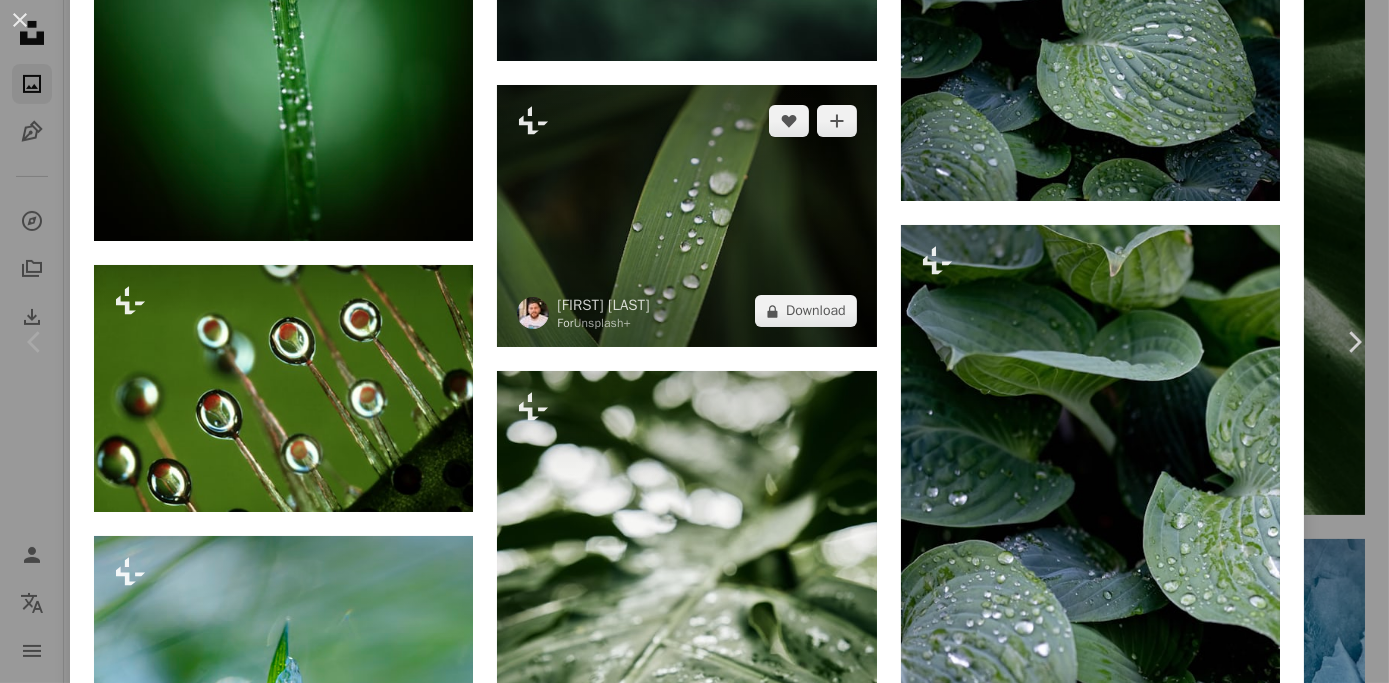 click at bounding box center [686, 216] 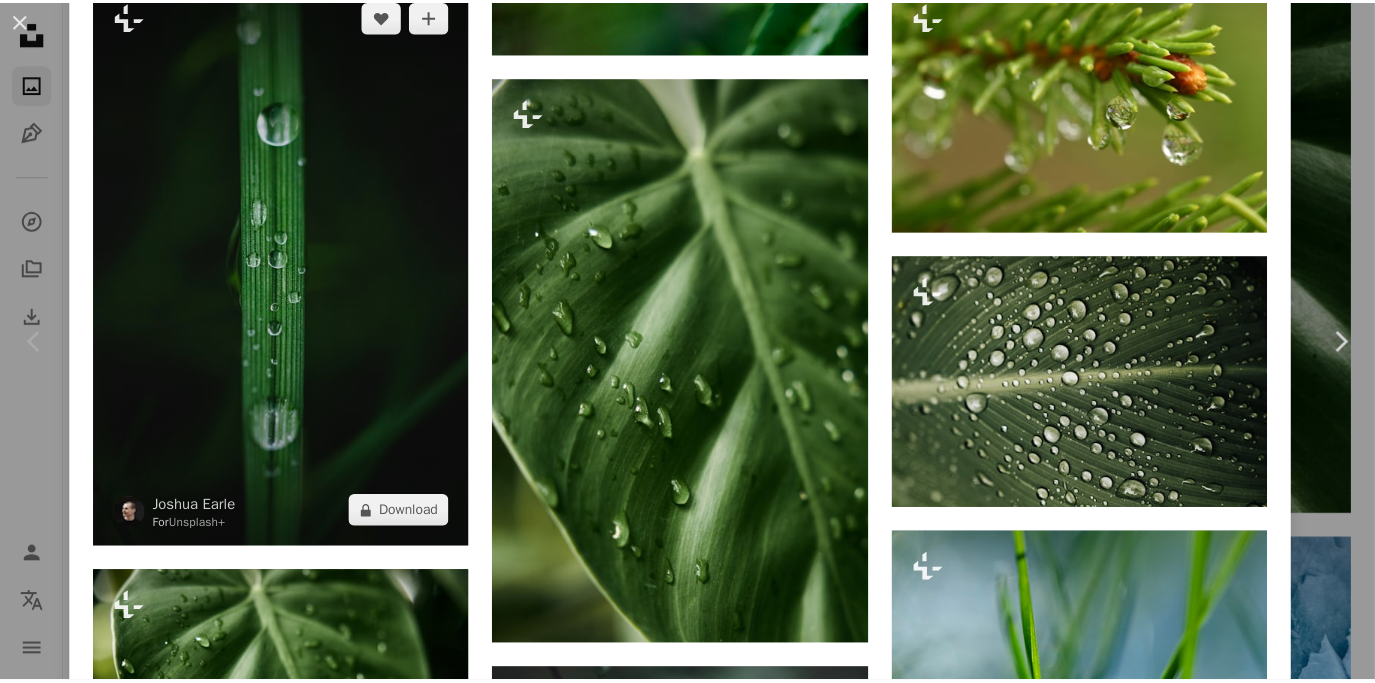 scroll, scrollTop: 1483, scrollLeft: 0, axis: vertical 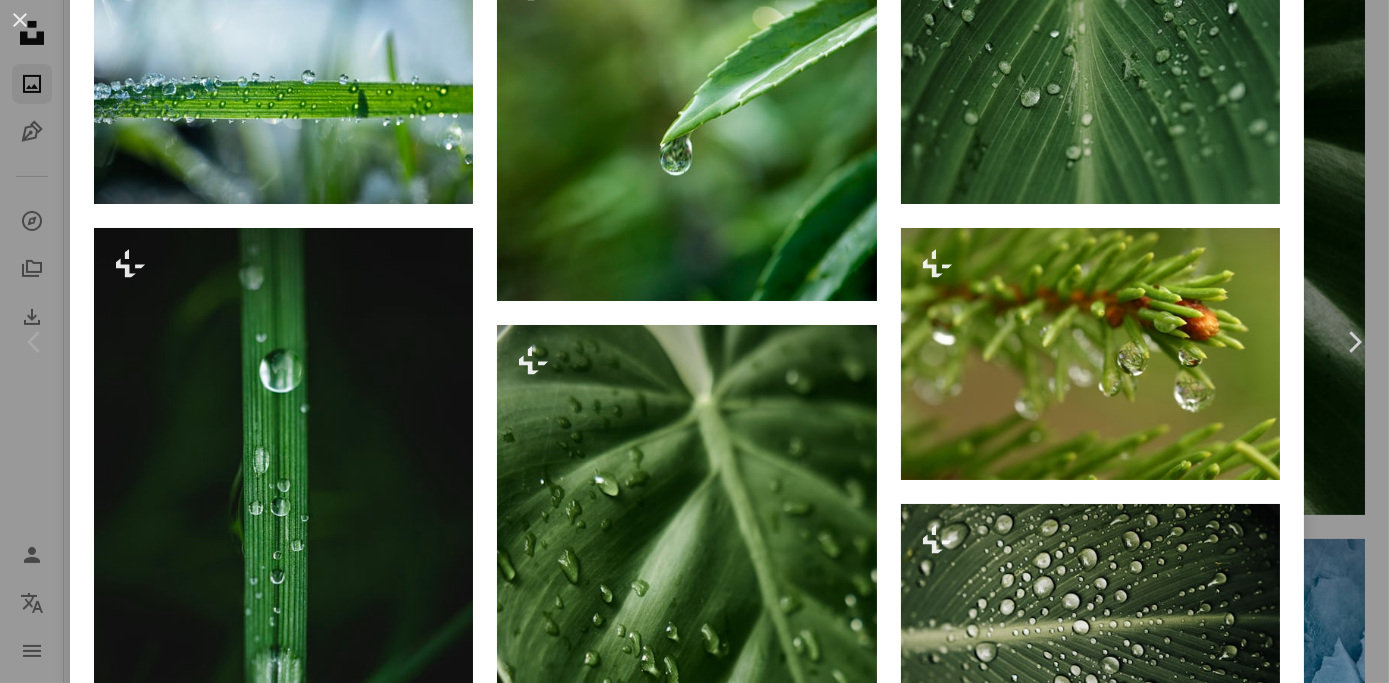 drag, startPoint x: 22, startPoint y: 16, endPoint x: 272, endPoint y: 237, distance: 333.67798 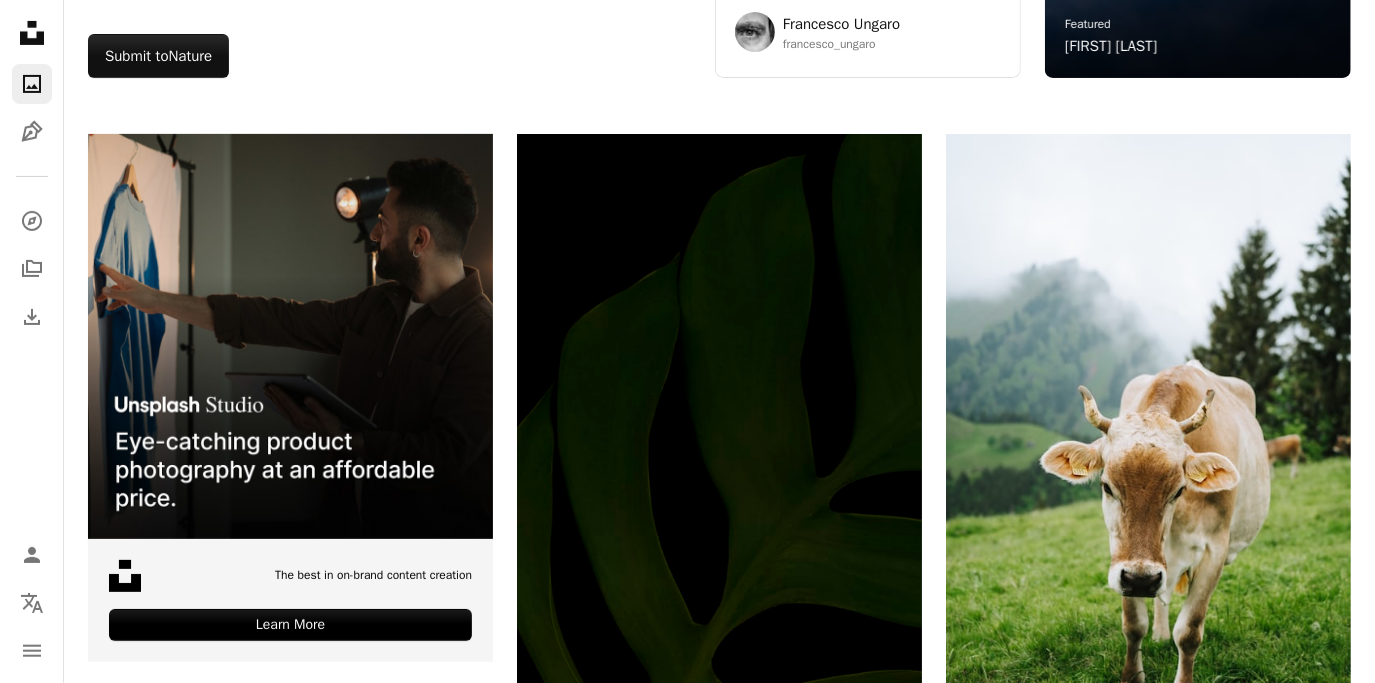 scroll, scrollTop: 0, scrollLeft: 0, axis: both 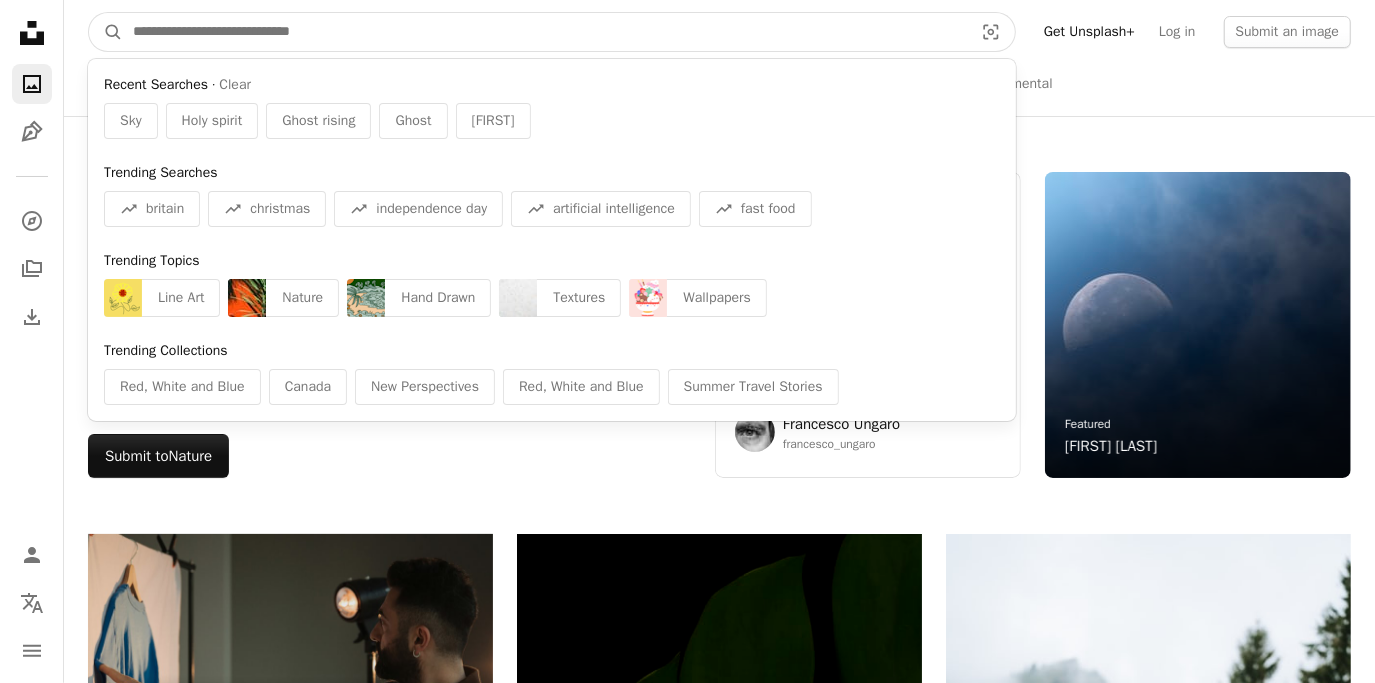 click at bounding box center [545, 32] 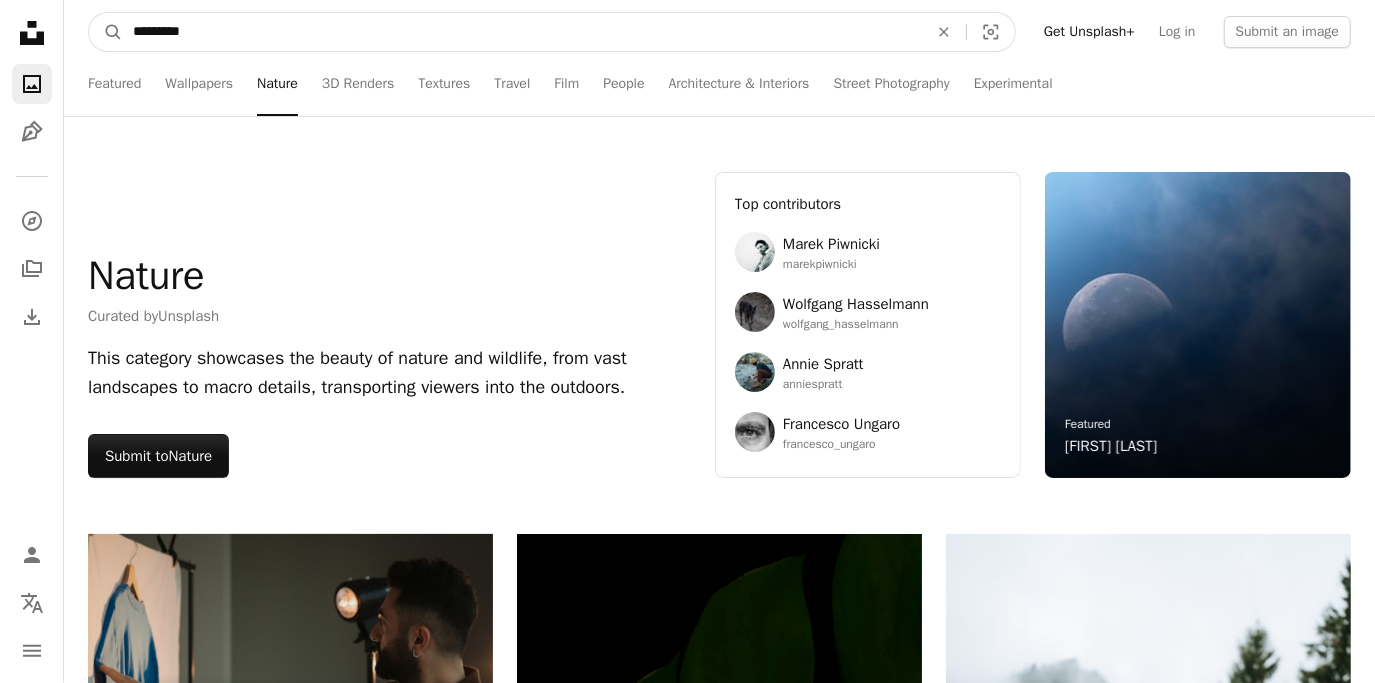 type on "*********" 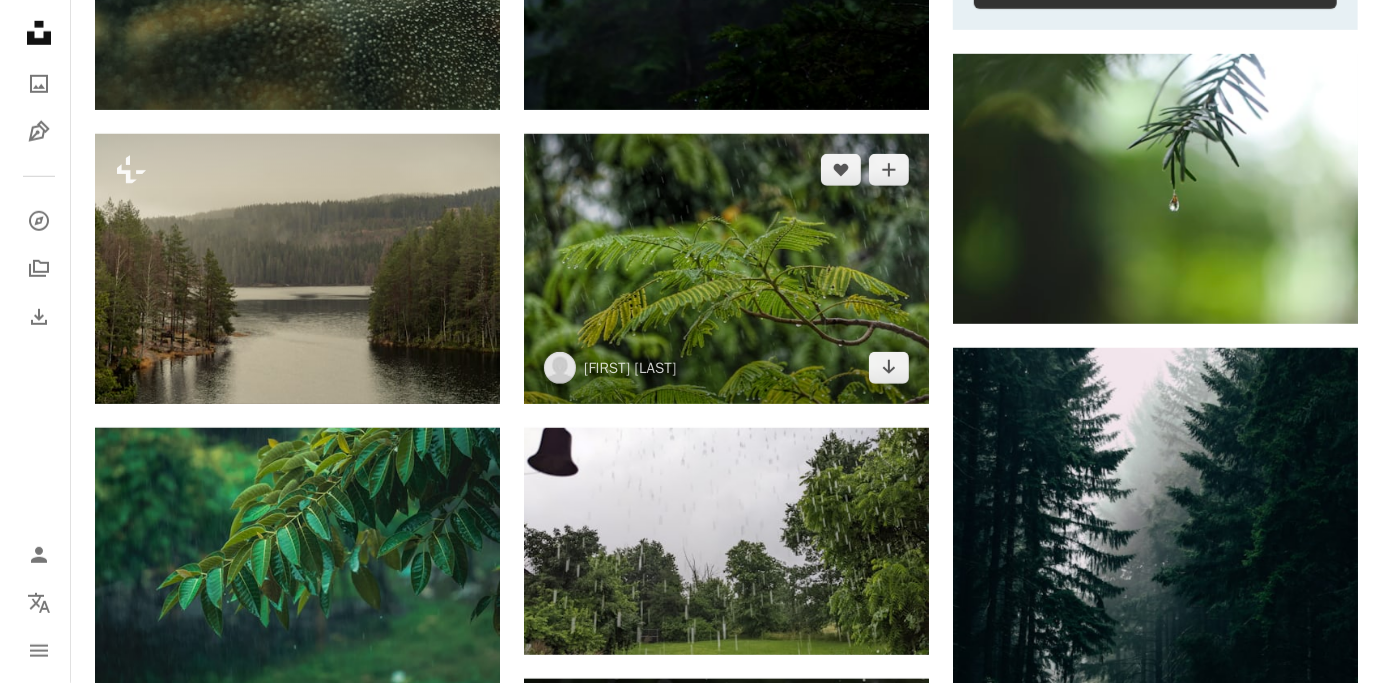 scroll, scrollTop: 1000, scrollLeft: 0, axis: vertical 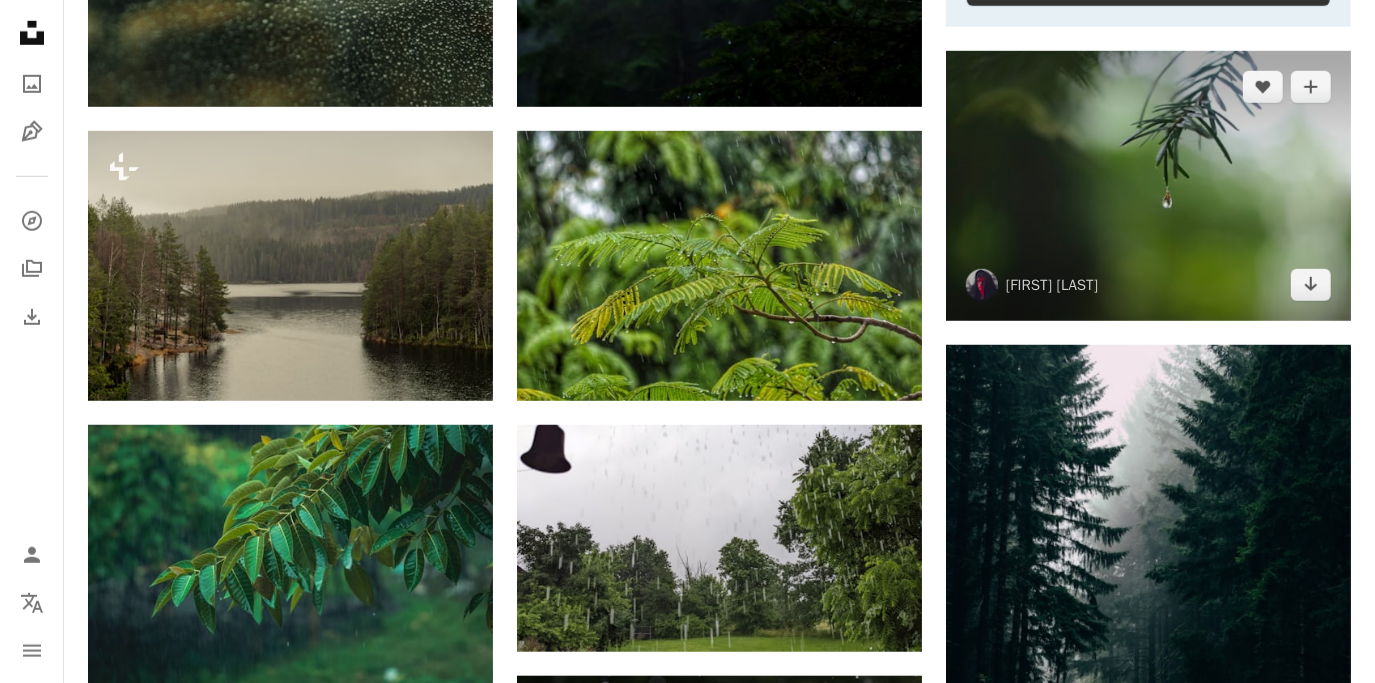 click at bounding box center (1148, 186) 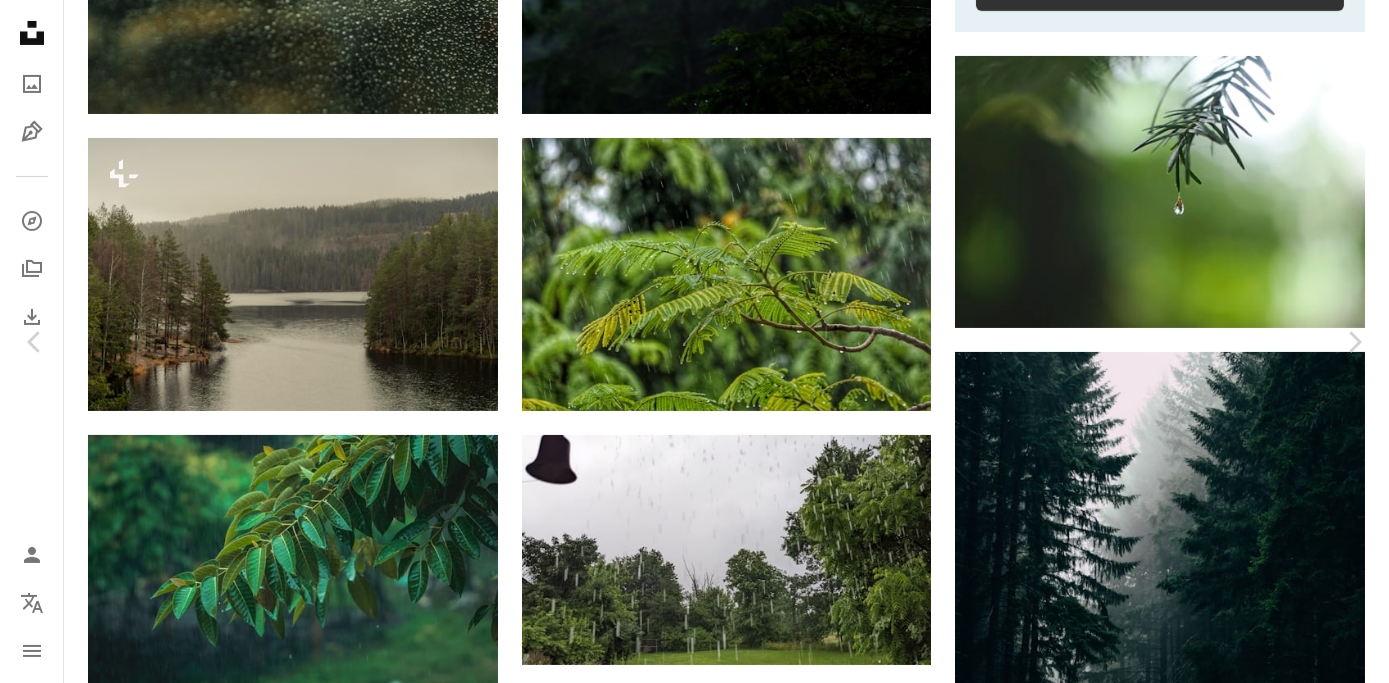 scroll, scrollTop: 1545, scrollLeft: 0, axis: vertical 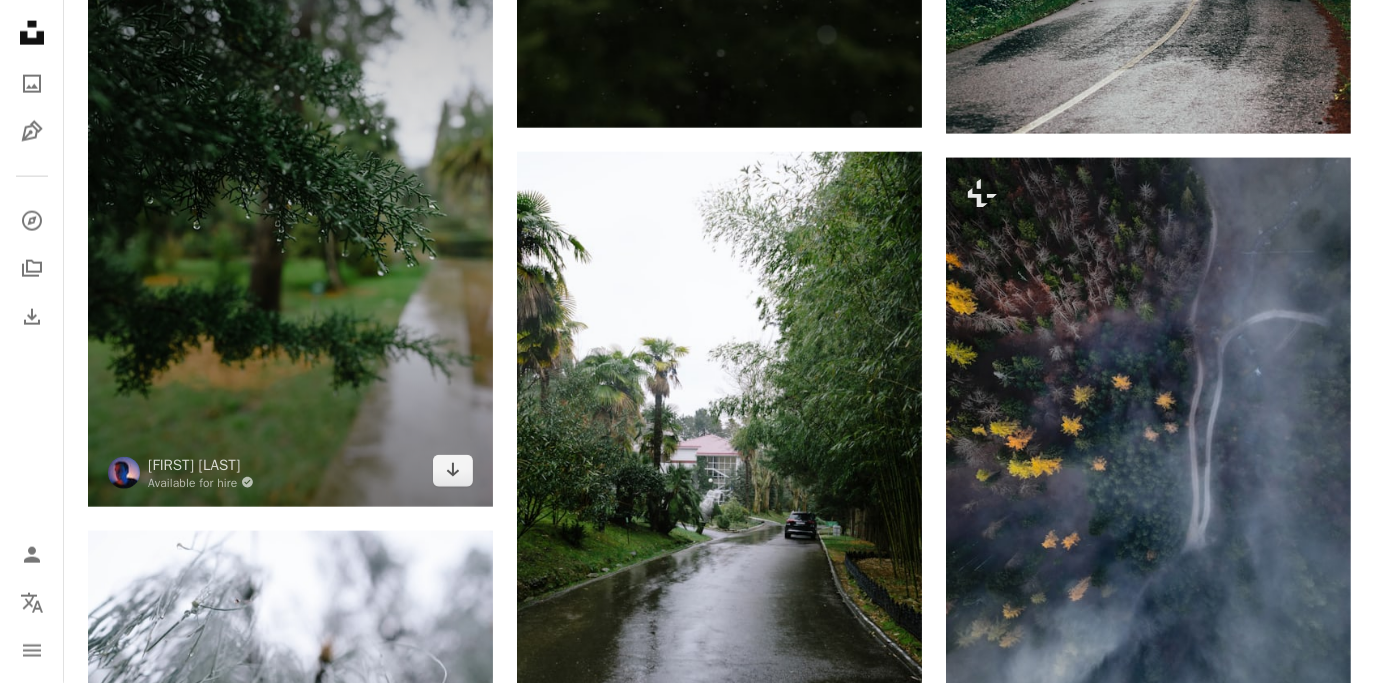 click at bounding box center (290, 203) 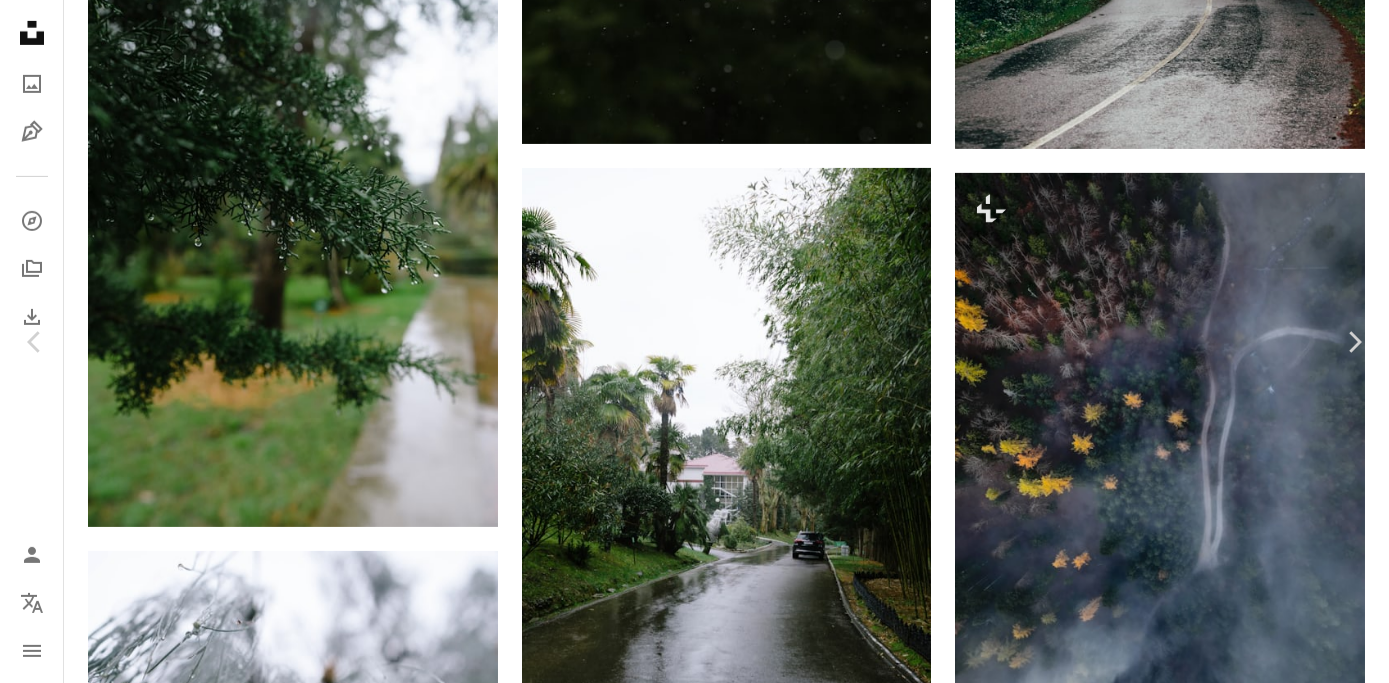 scroll, scrollTop: 918, scrollLeft: 0, axis: vertical 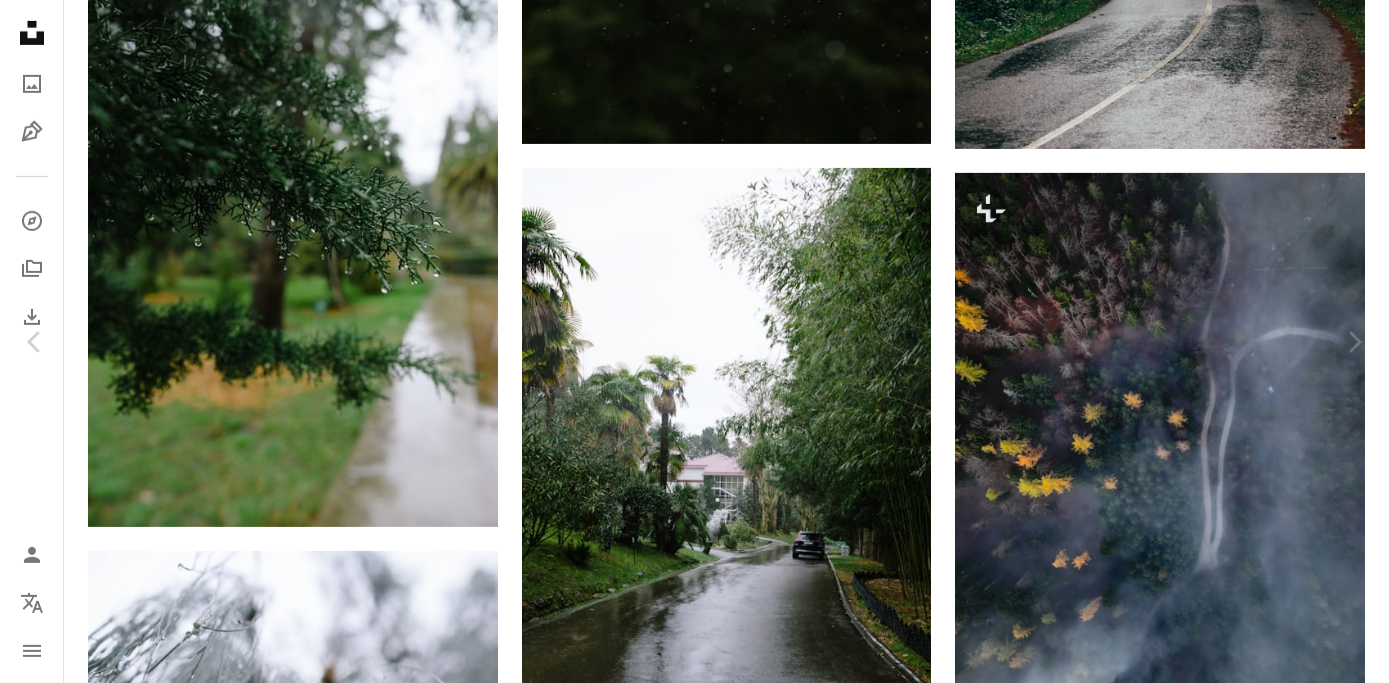 click on "An X shape" at bounding box center [20, 20] 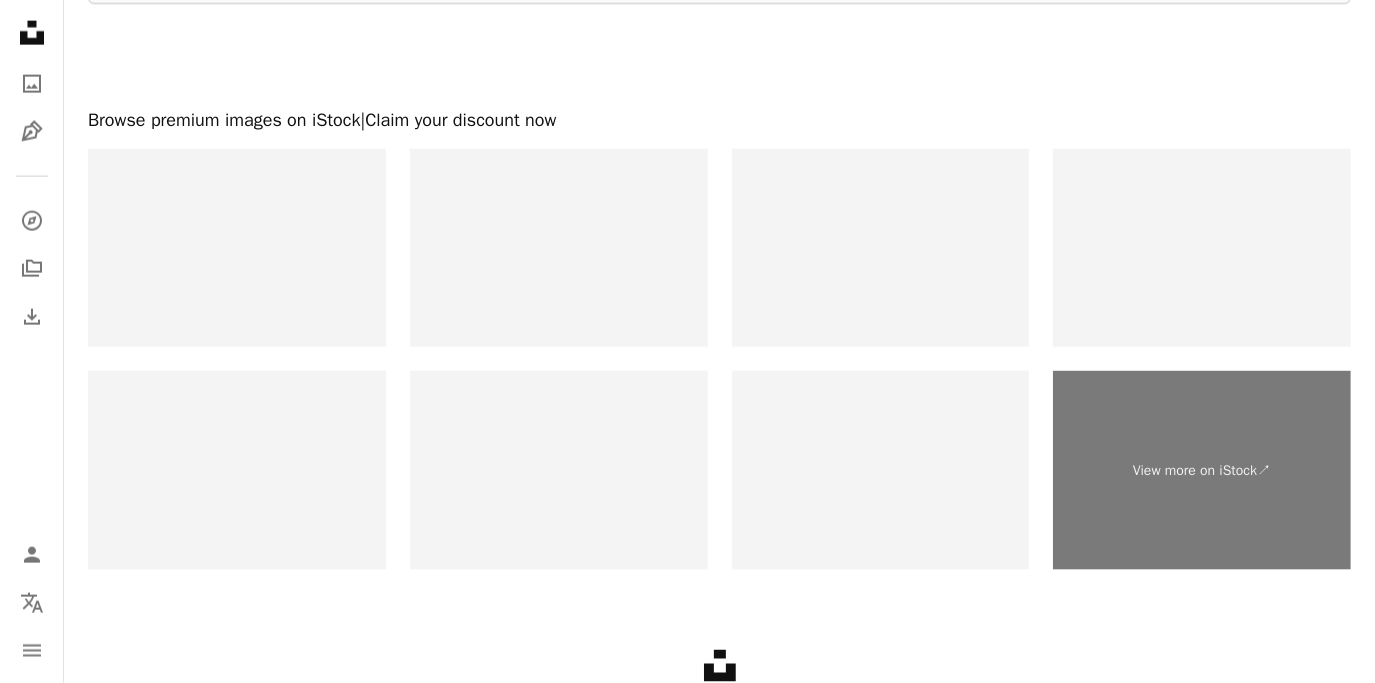 scroll, scrollTop: 6909, scrollLeft: 0, axis: vertical 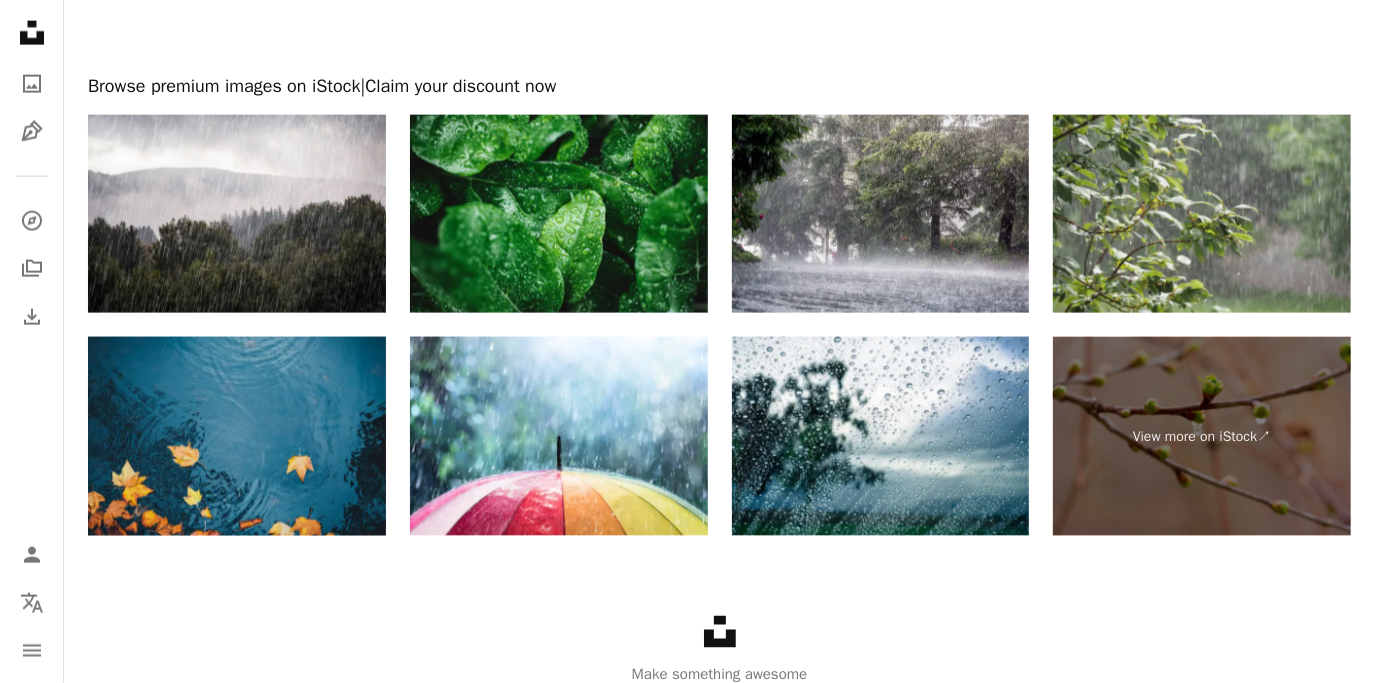 click at bounding box center (237, 436) 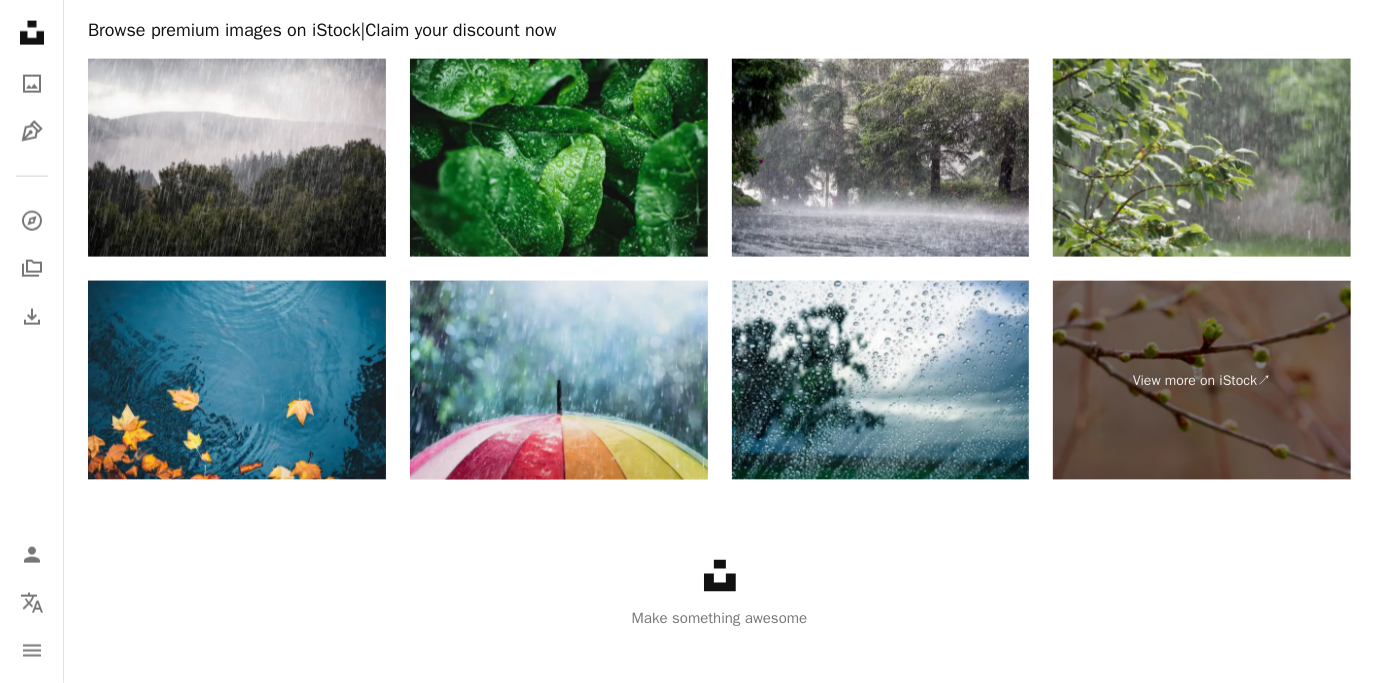 scroll, scrollTop: 6992, scrollLeft: 0, axis: vertical 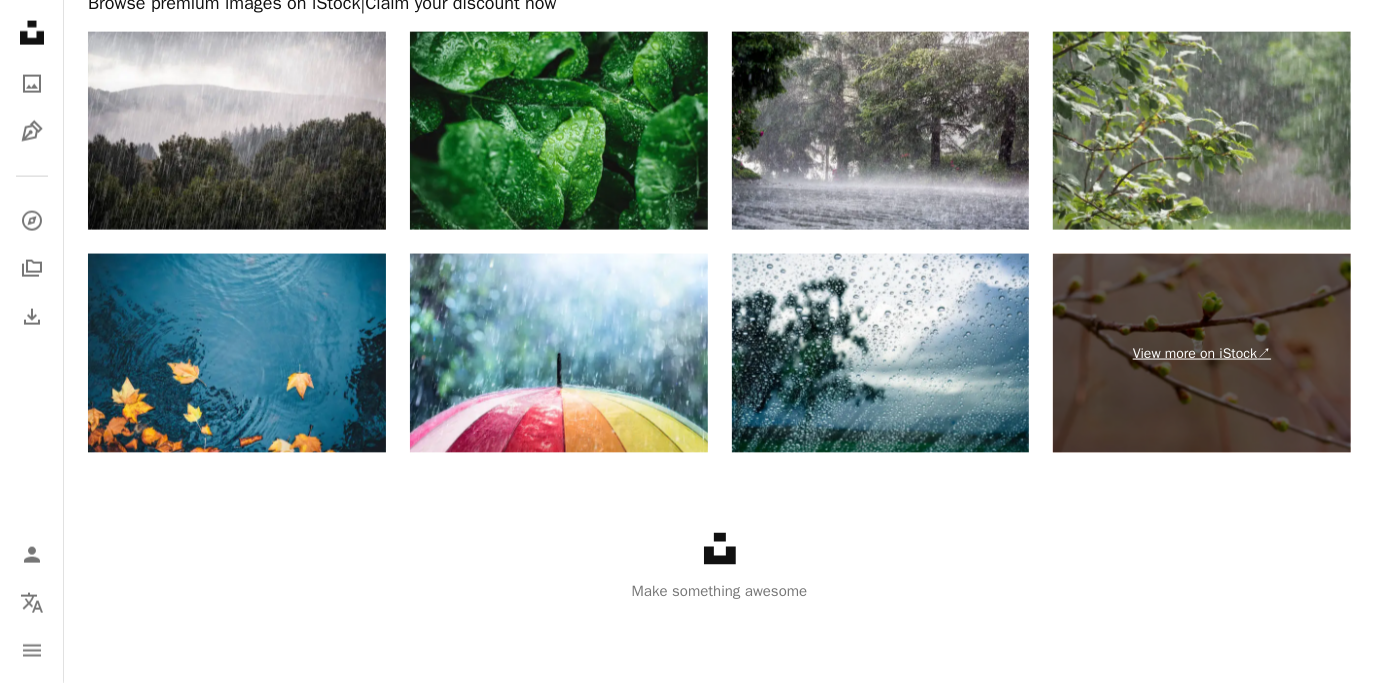 click on "View more on iStock  ↗" at bounding box center (1202, 353) 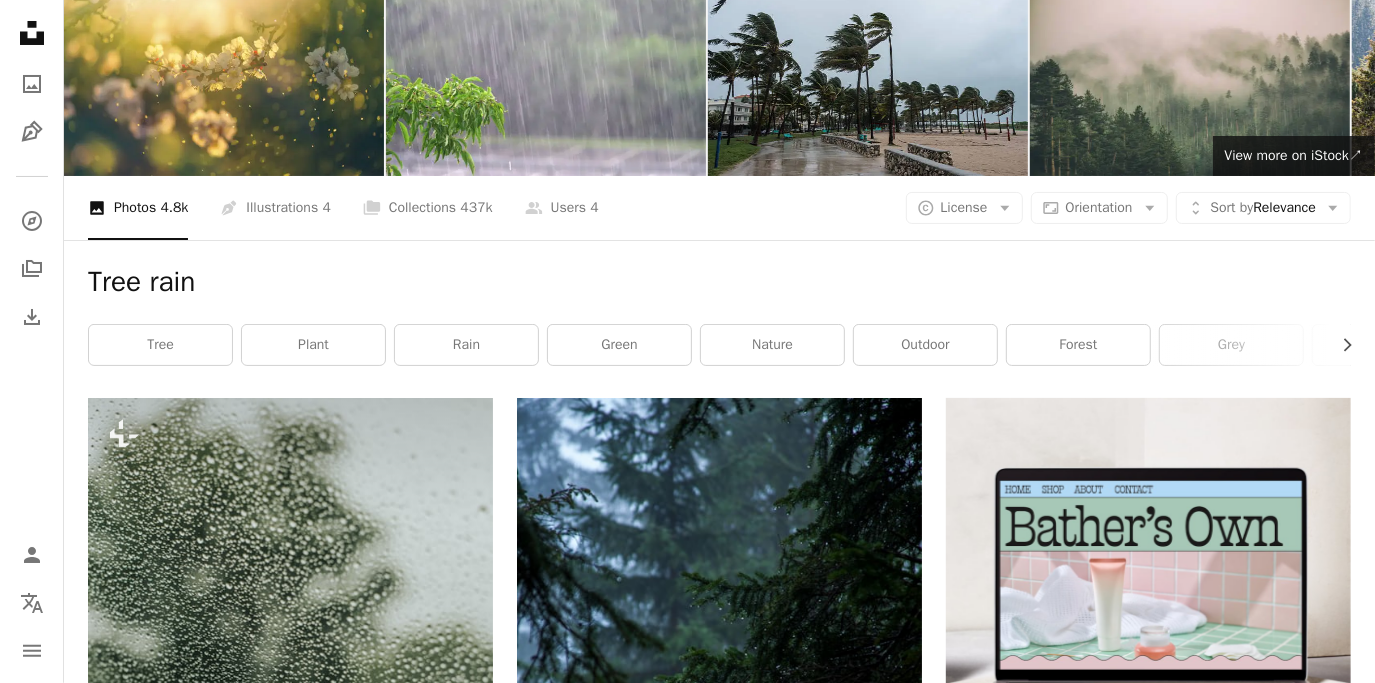 scroll, scrollTop: 0, scrollLeft: 0, axis: both 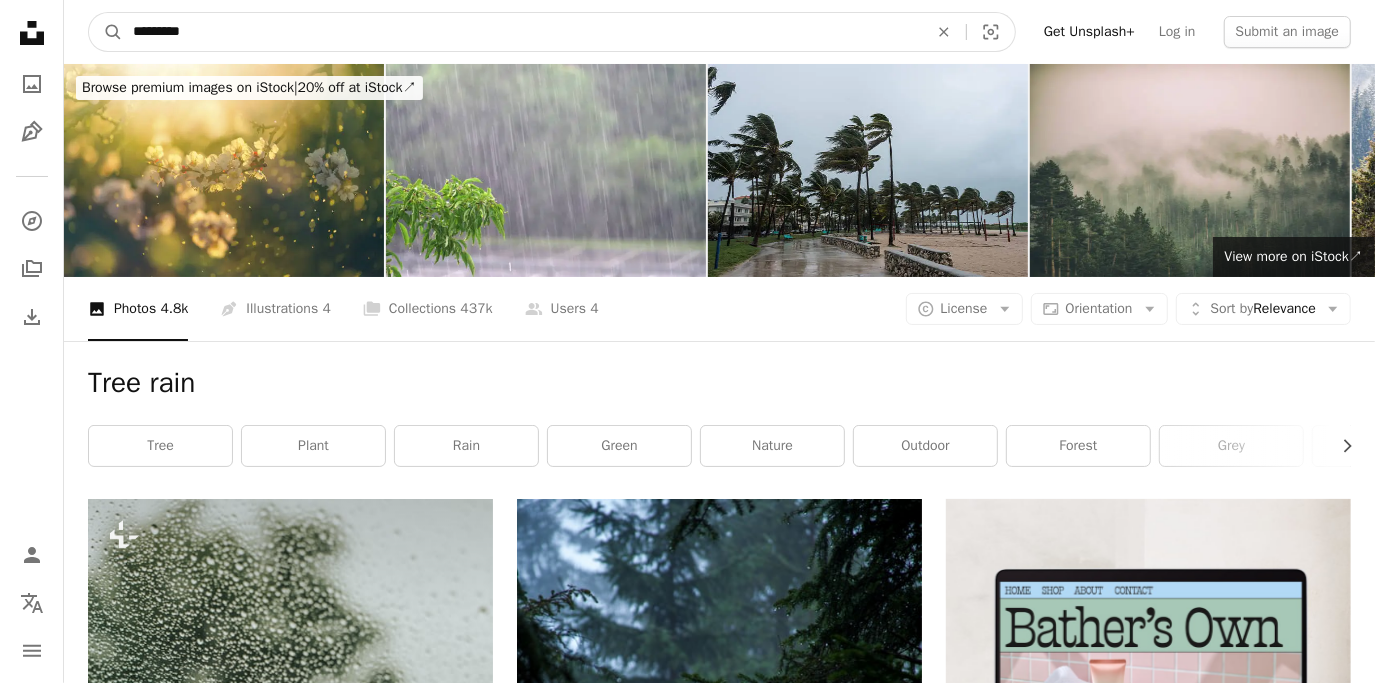 drag, startPoint x: 168, startPoint y: 27, endPoint x: -4, endPoint y: 5, distance: 173.40128 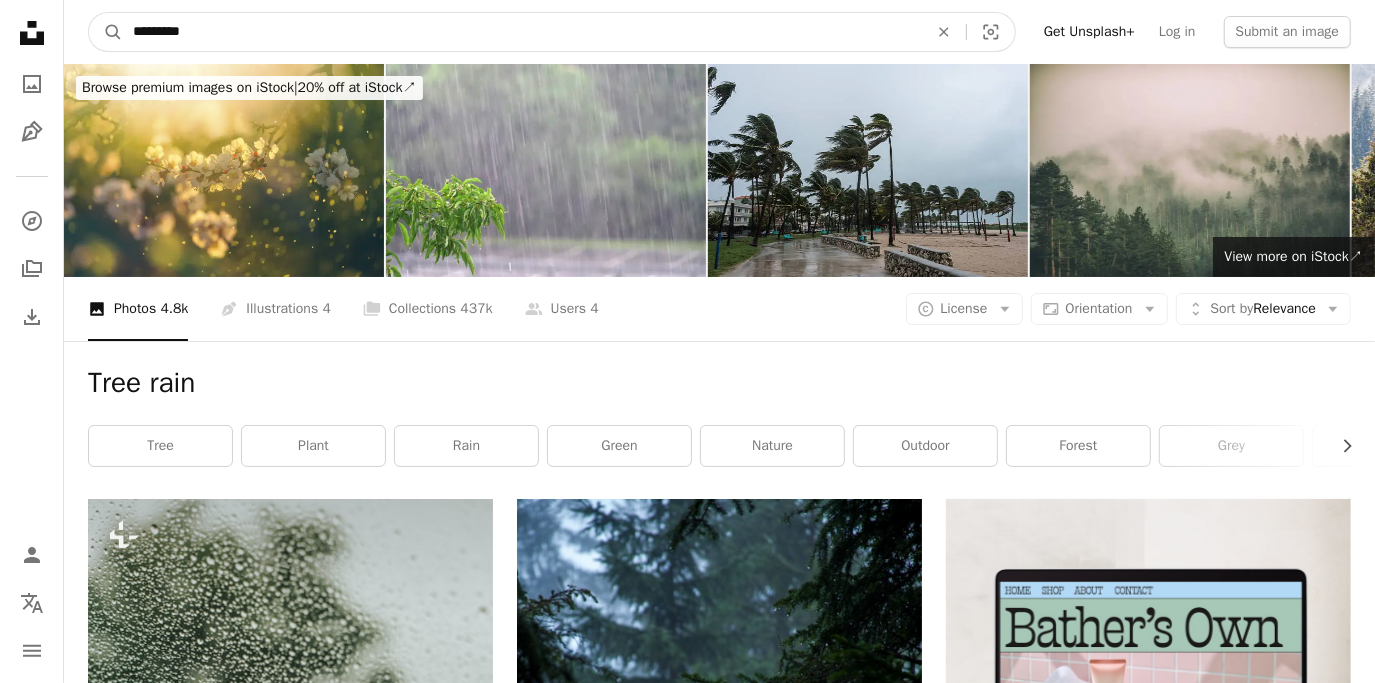 paste on "*********" 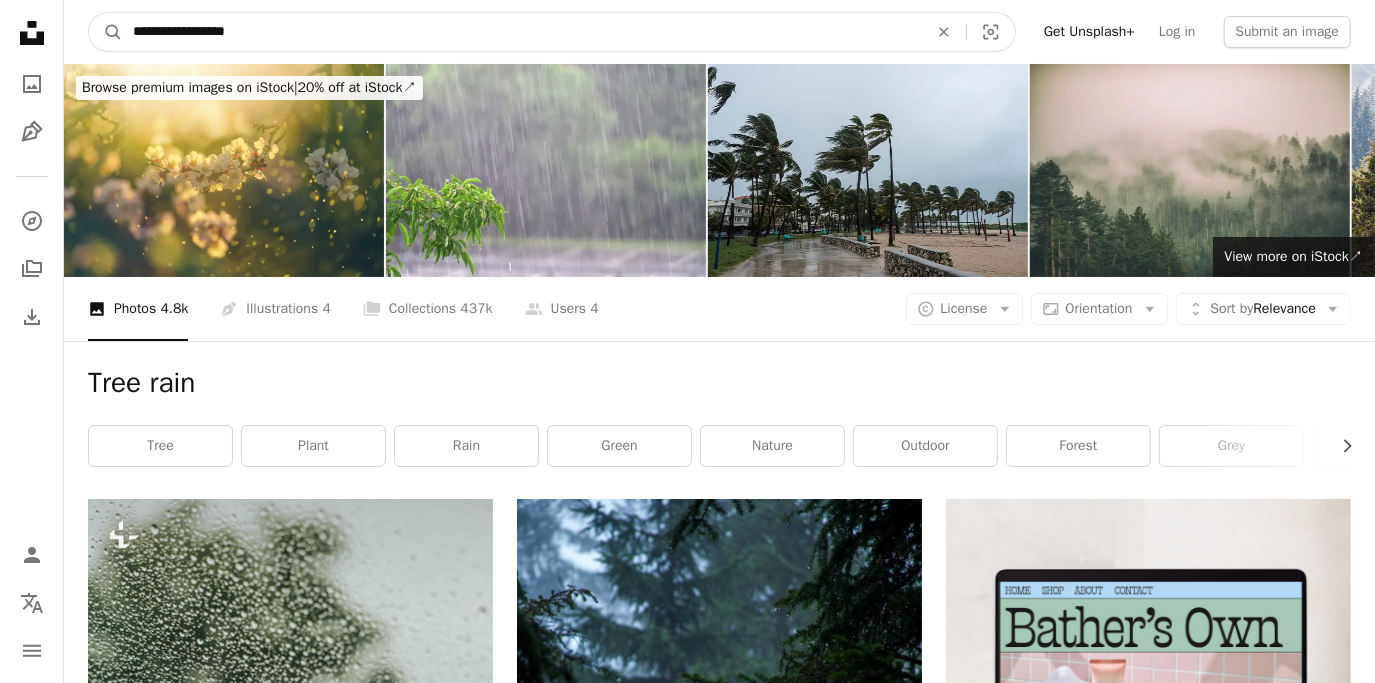 click on "A magnifying glass" at bounding box center (106, 32) 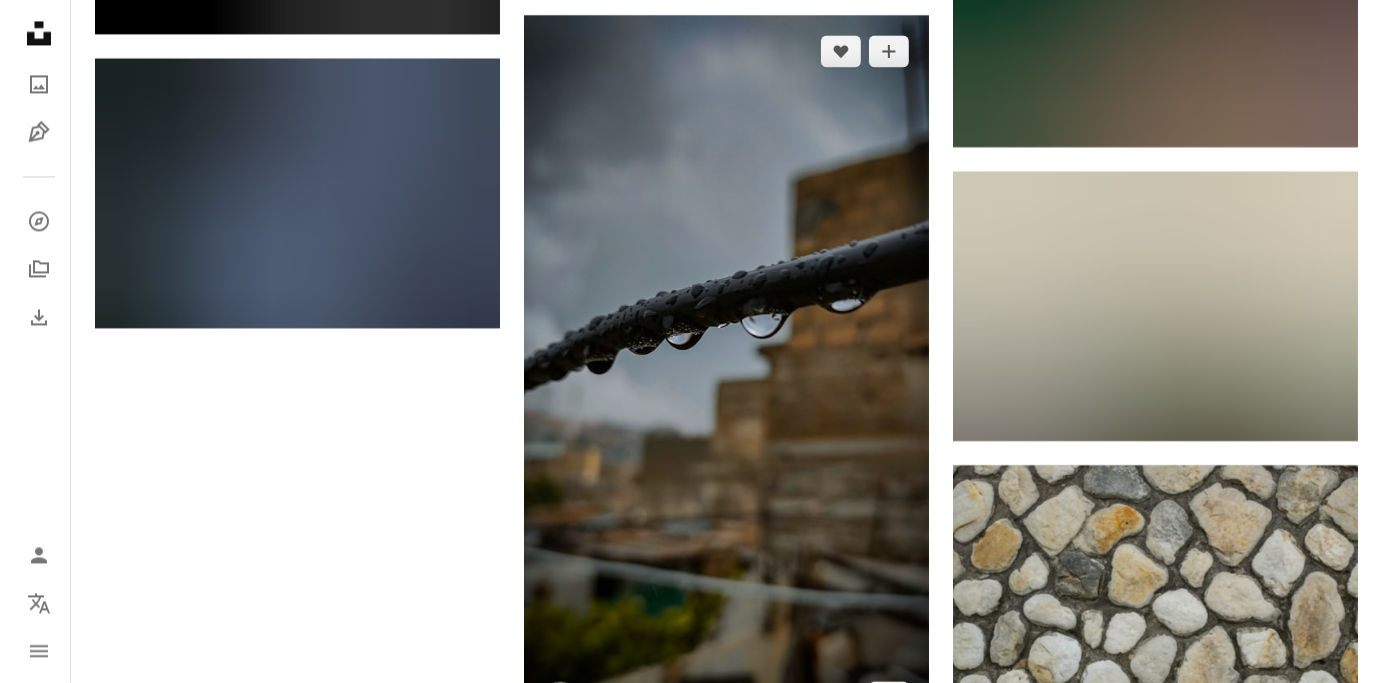 scroll, scrollTop: 2909, scrollLeft: 0, axis: vertical 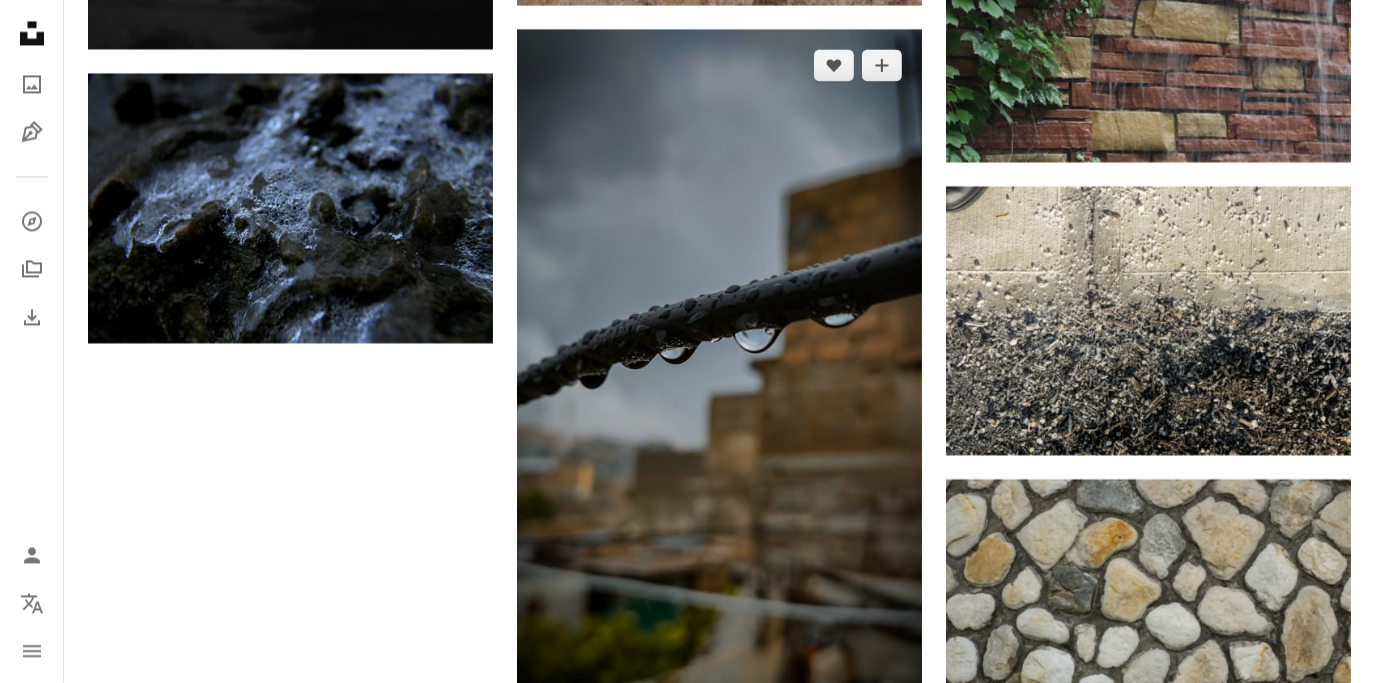 click at bounding box center (719, 388) 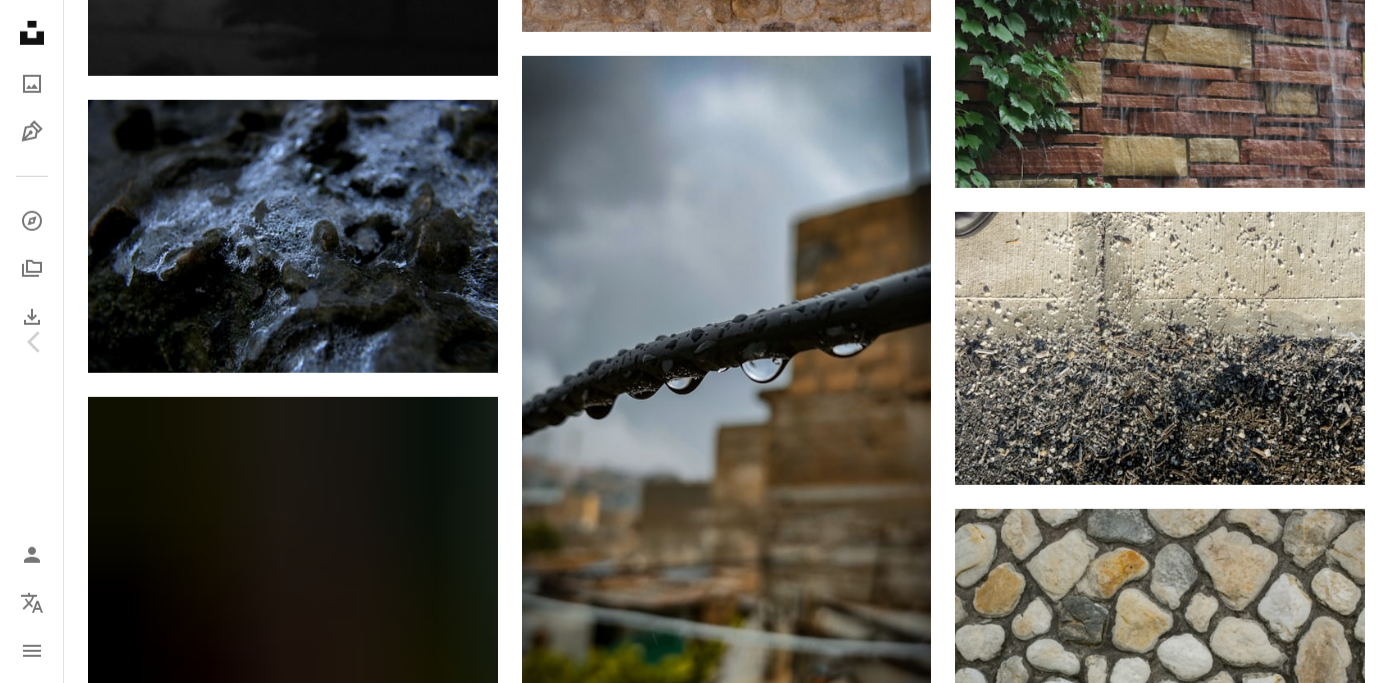 scroll, scrollTop: 1272, scrollLeft: 0, axis: vertical 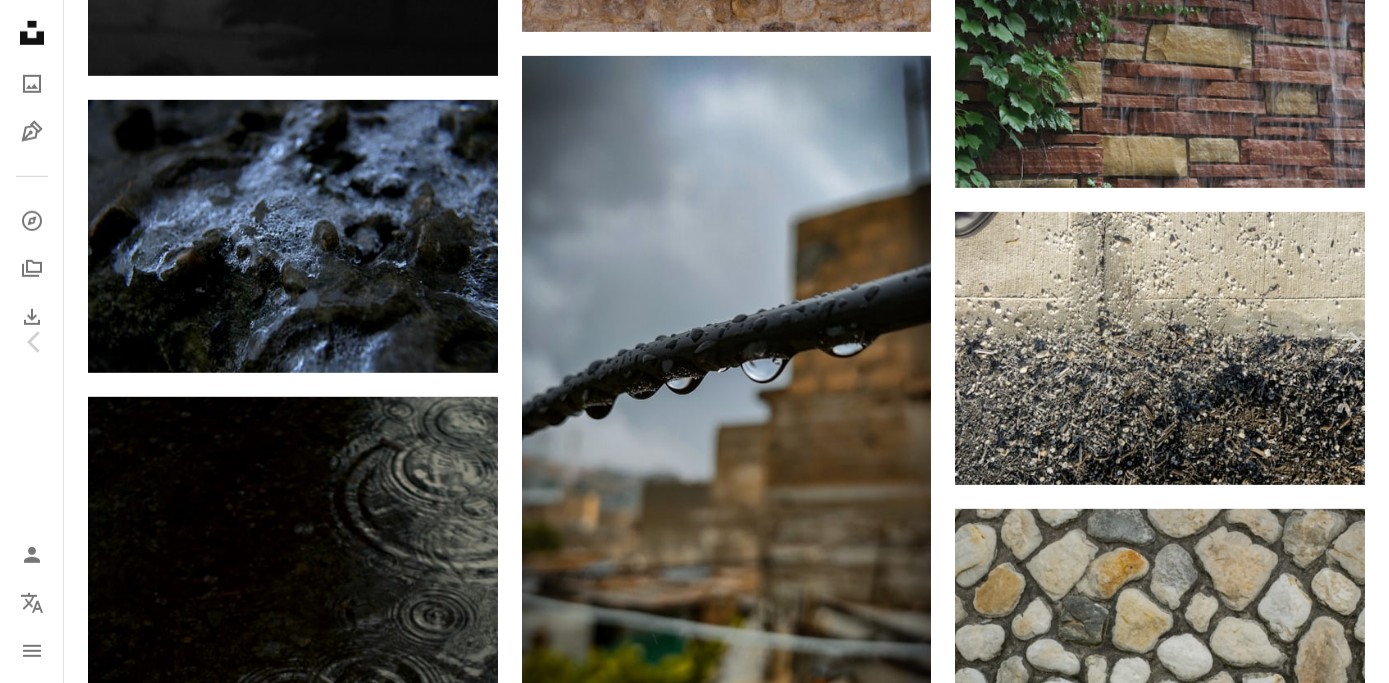 drag, startPoint x: 1091, startPoint y: 426, endPoint x: 1082, endPoint y: 442, distance: 18.35756 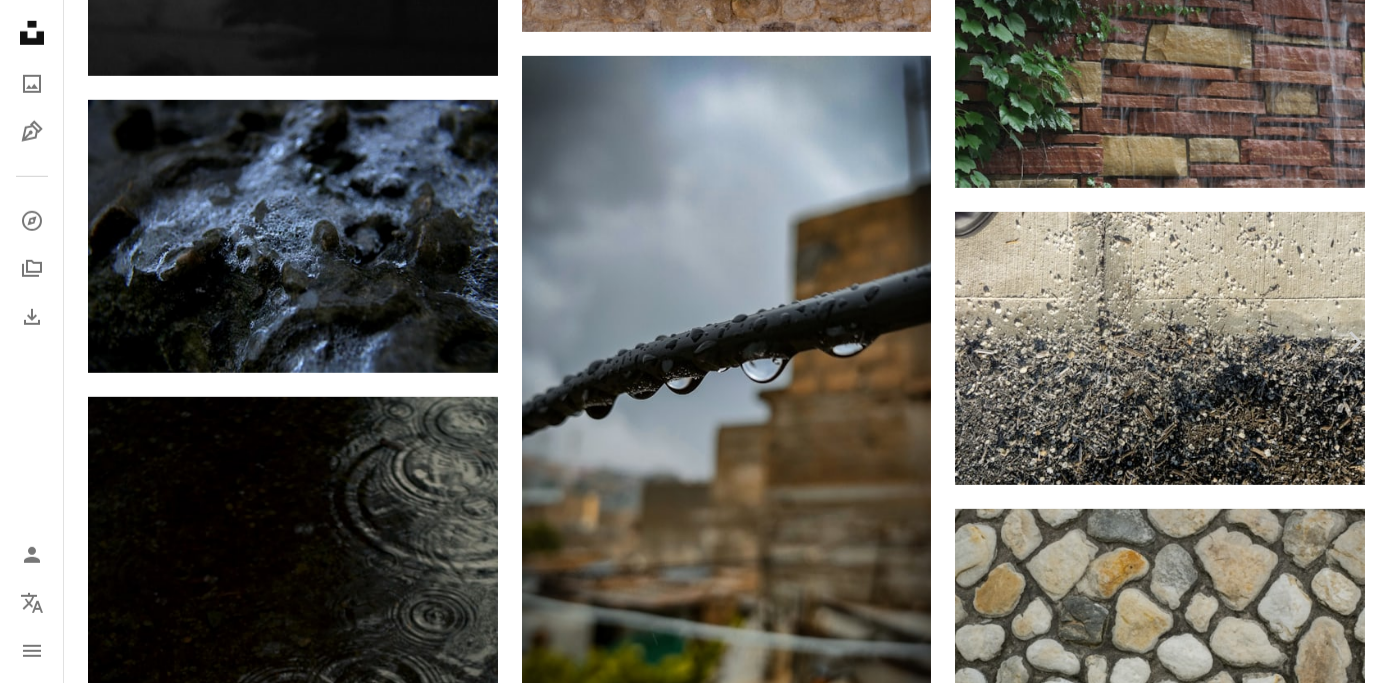 scroll, scrollTop: 5818, scrollLeft: 0, axis: vertical 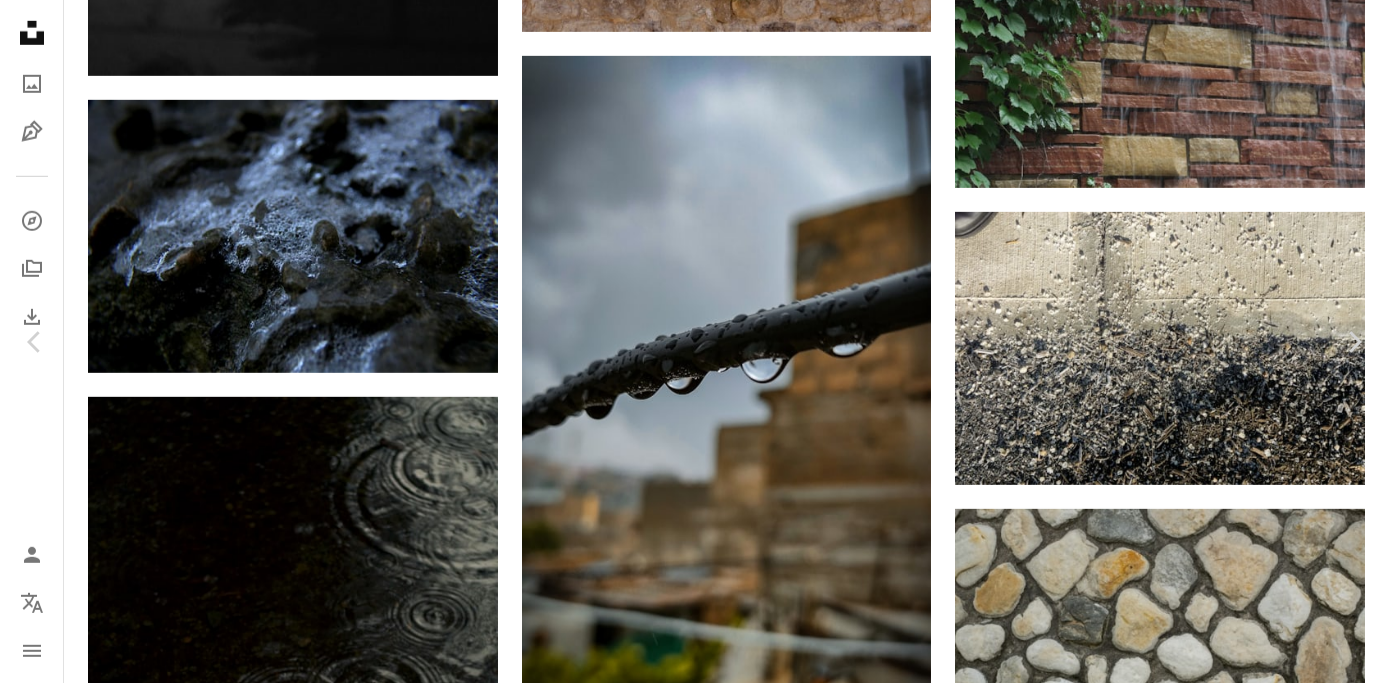 click on "An X shape" at bounding box center [20, 20] 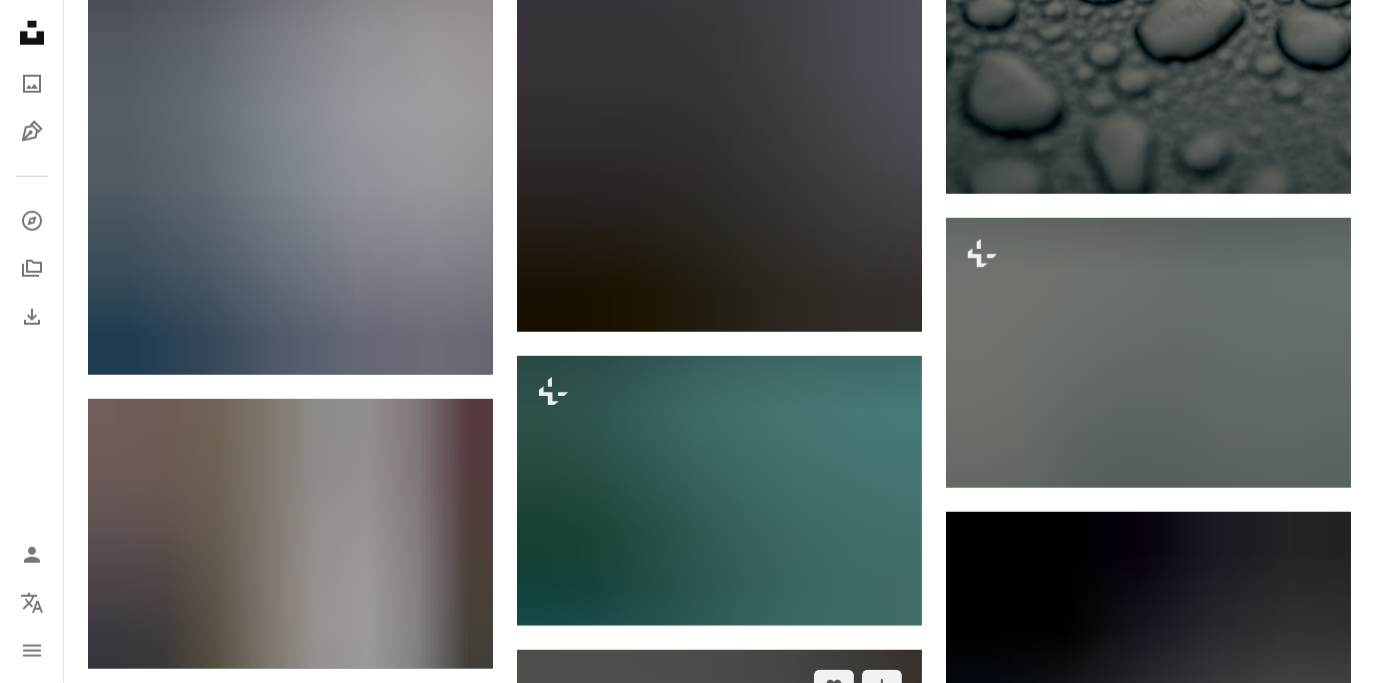 scroll, scrollTop: 727, scrollLeft: 0, axis: vertical 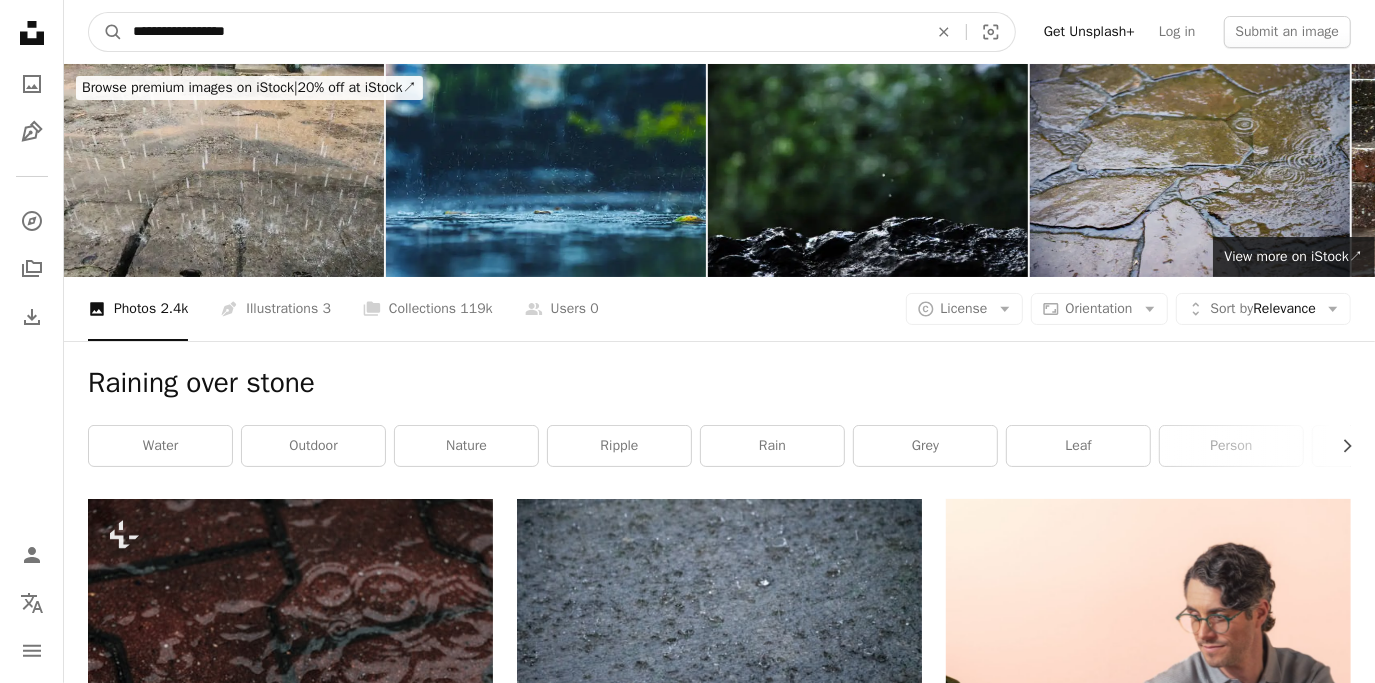 click on "**********" at bounding box center [522, 32] 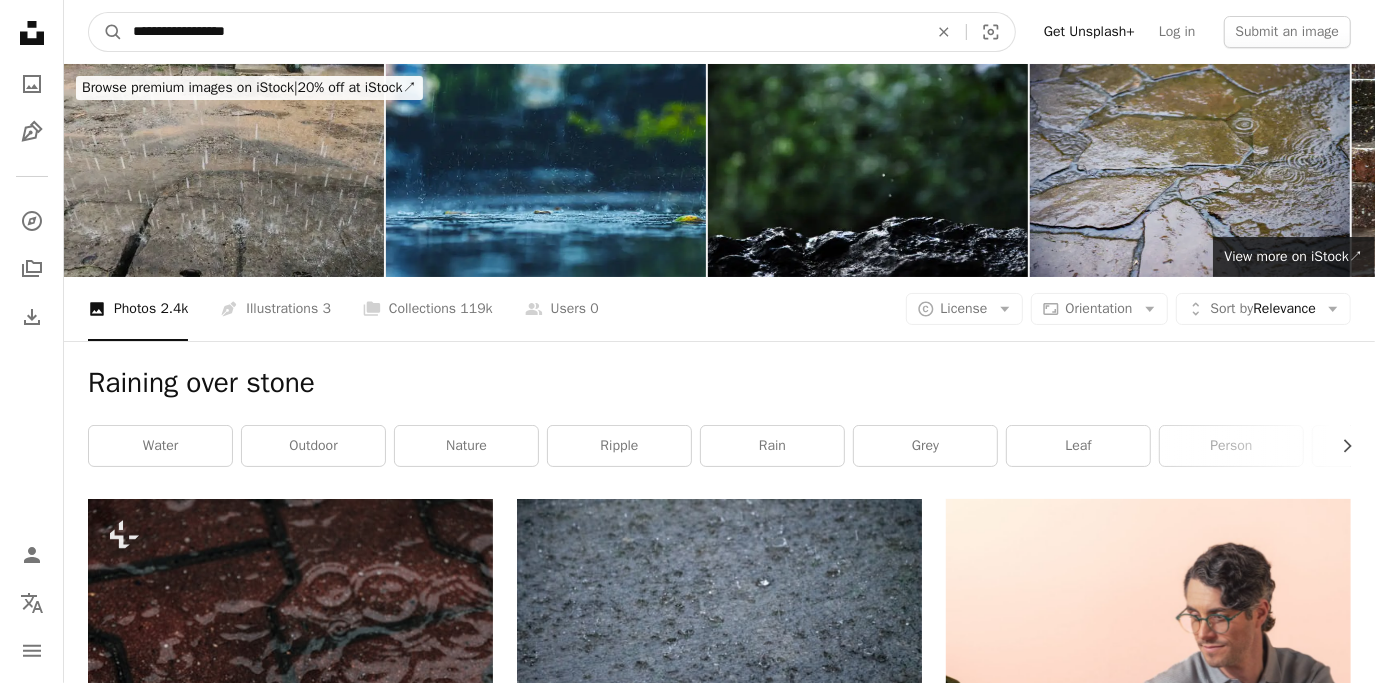 drag, startPoint x: 264, startPoint y: 40, endPoint x: 333, endPoint y: 244, distance: 215.3532 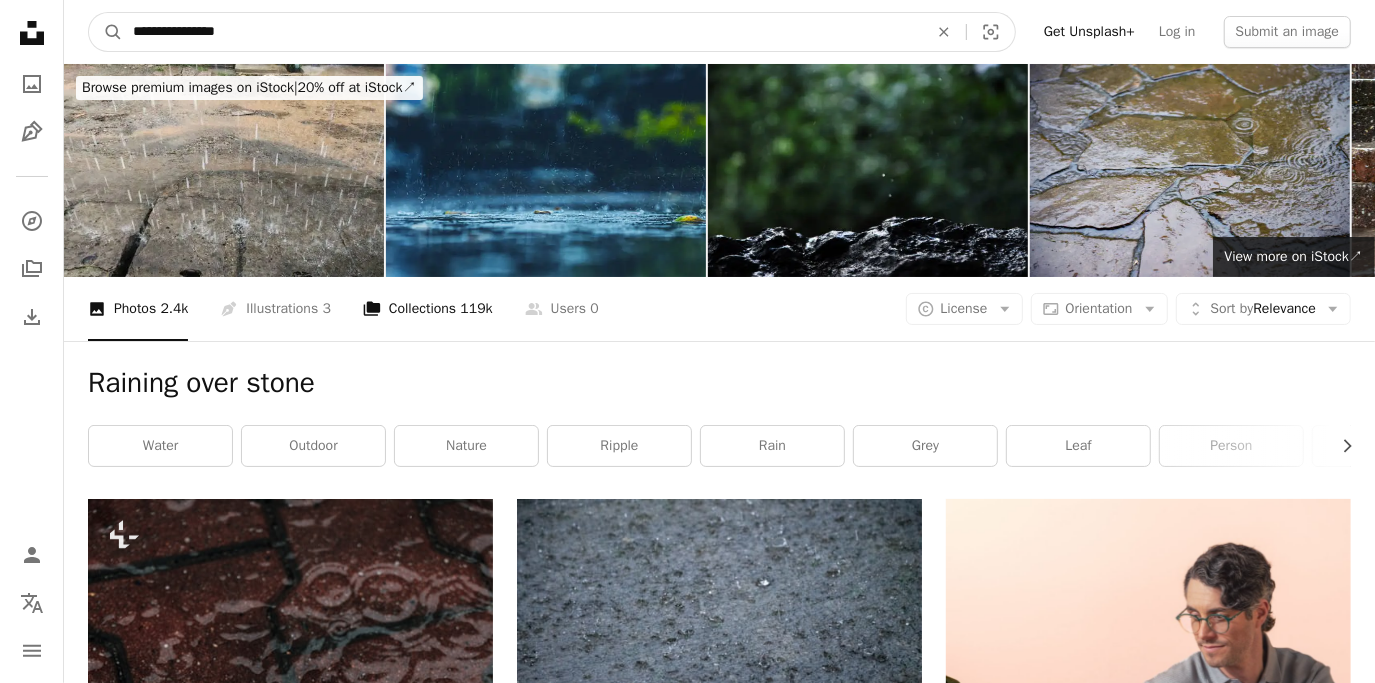 type on "**********" 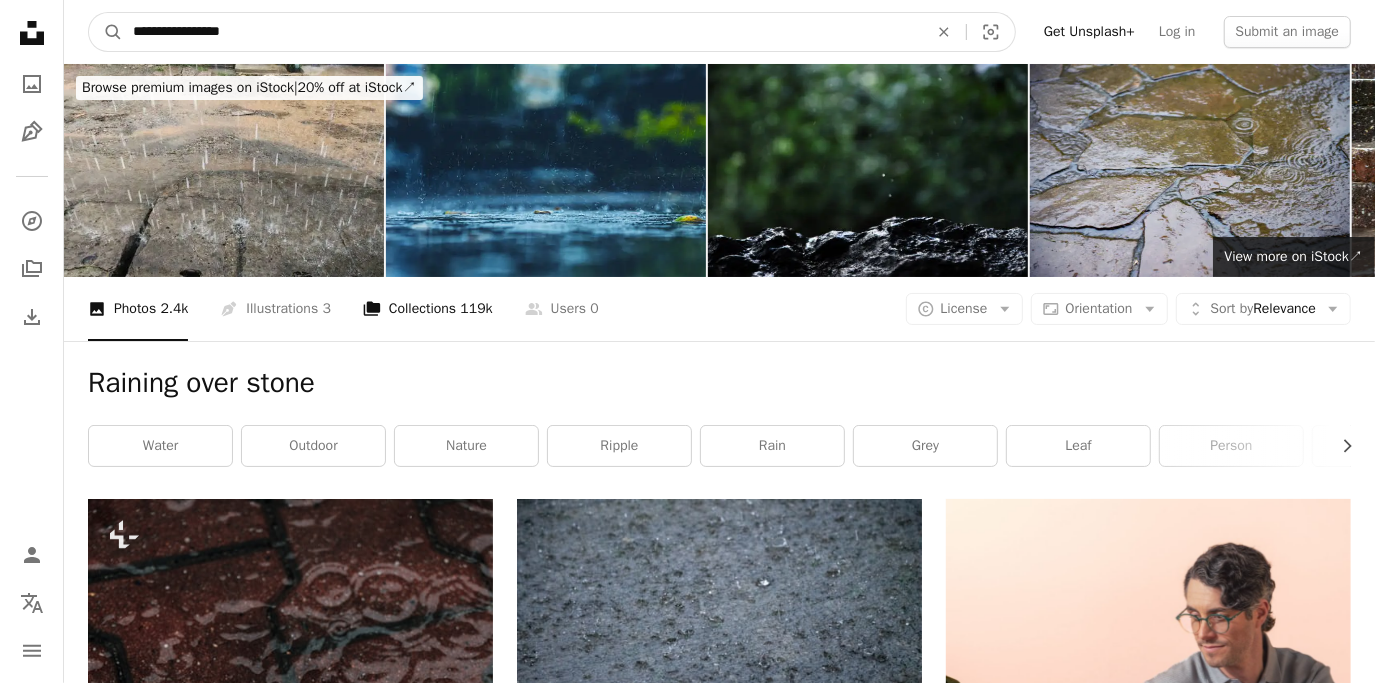 click on "A magnifying glass" at bounding box center (106, 32) 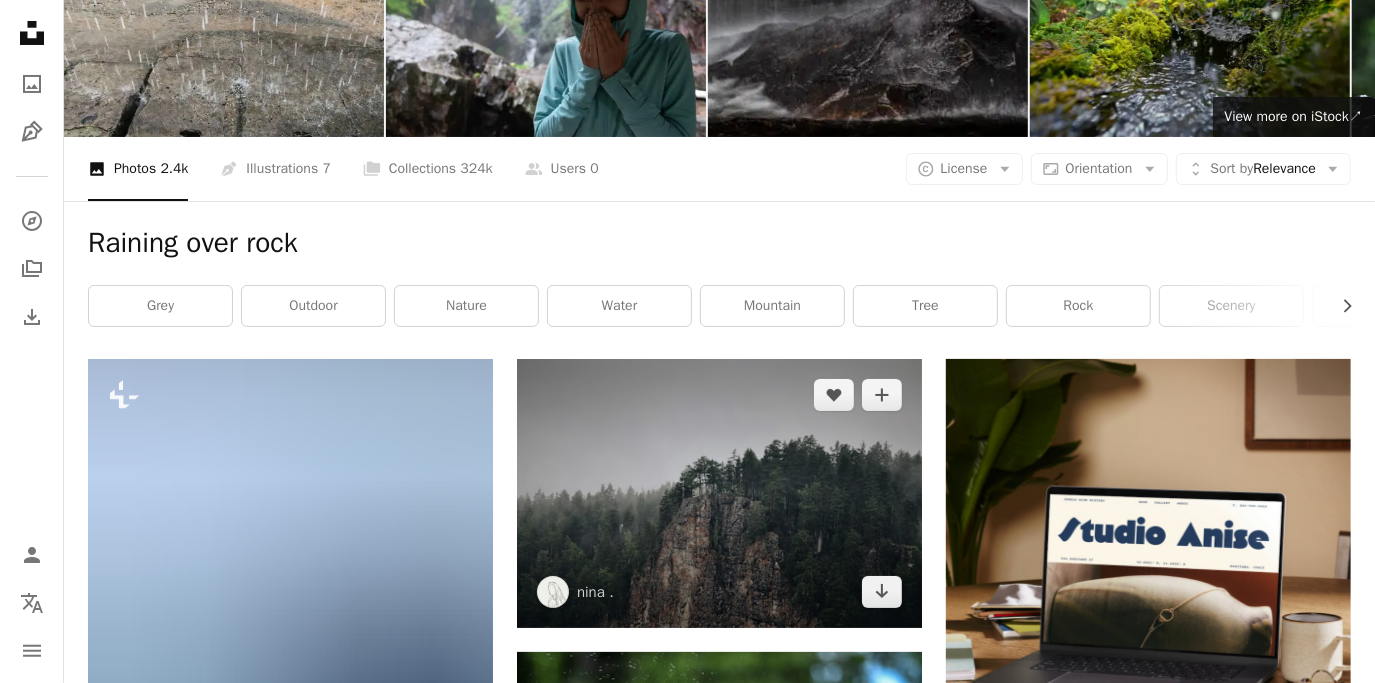 scroll, scrollTop: 0, scrollLeft: 0, axis: both 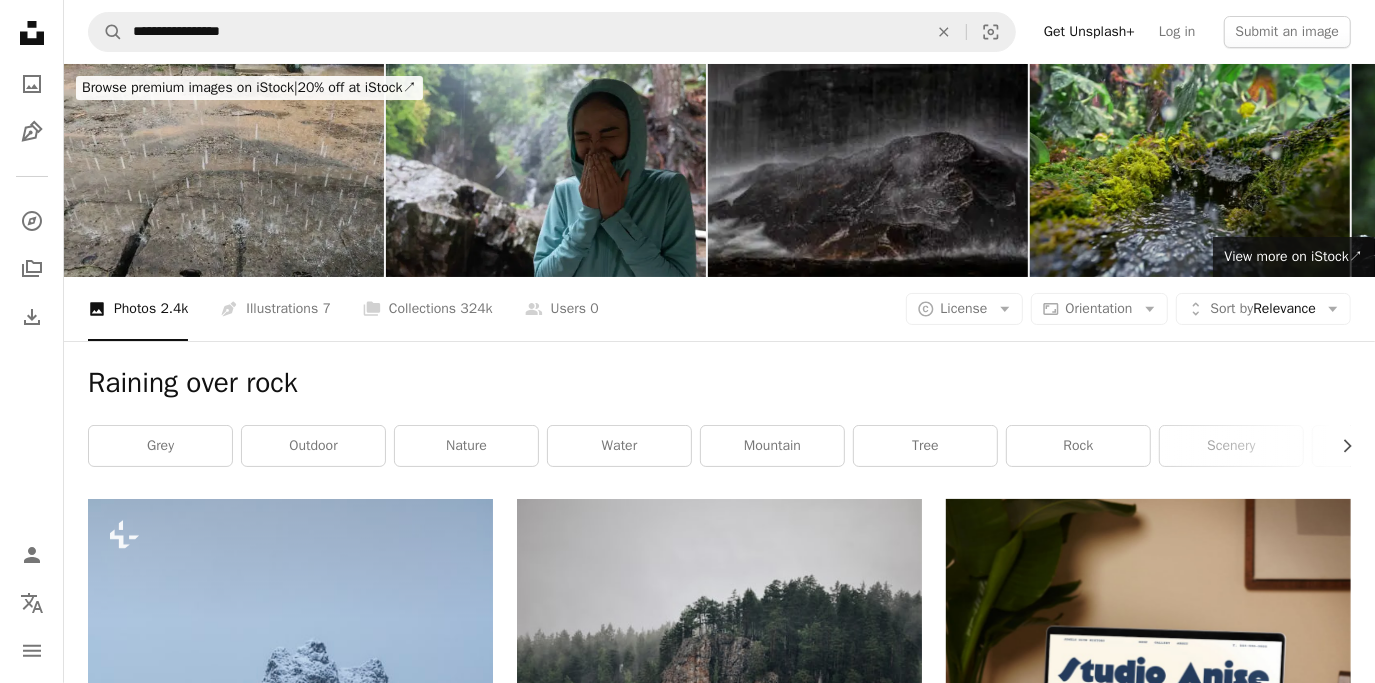 click at bounding box center [224, 170] 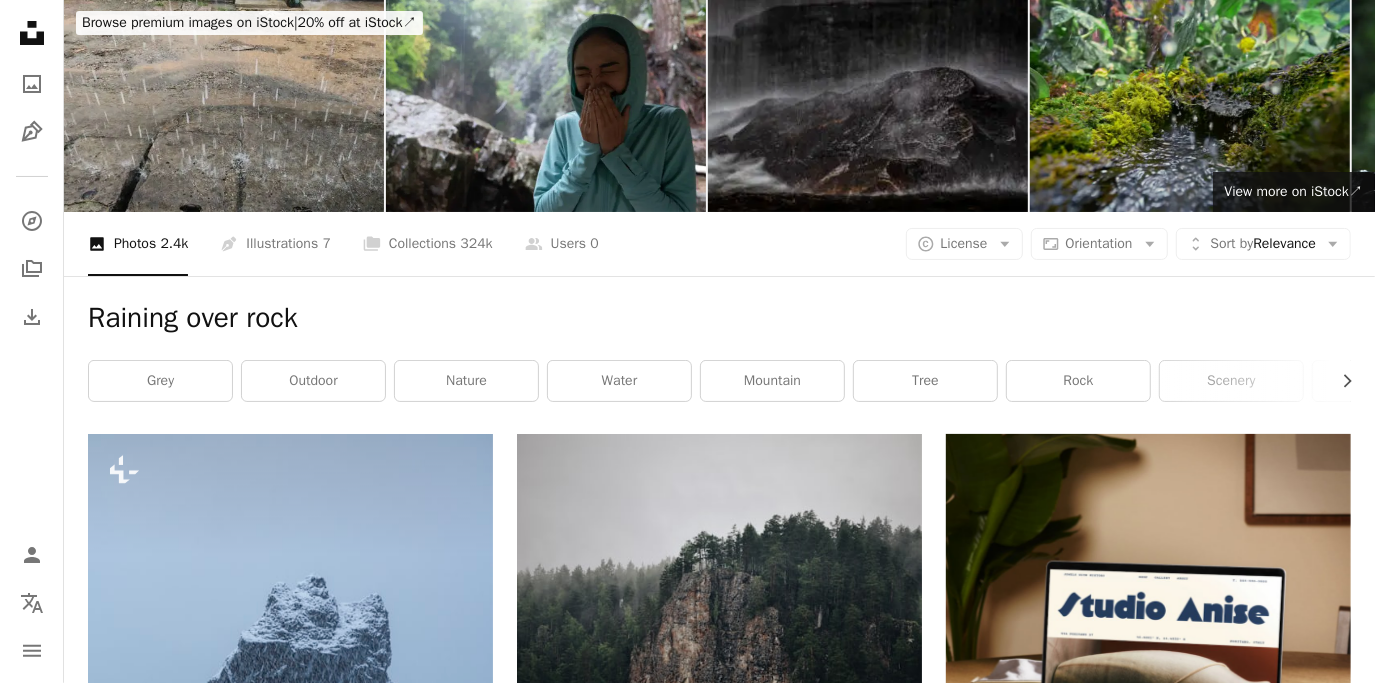 scroll, scrollTop: 0, scrollLeft: 0, axis: both 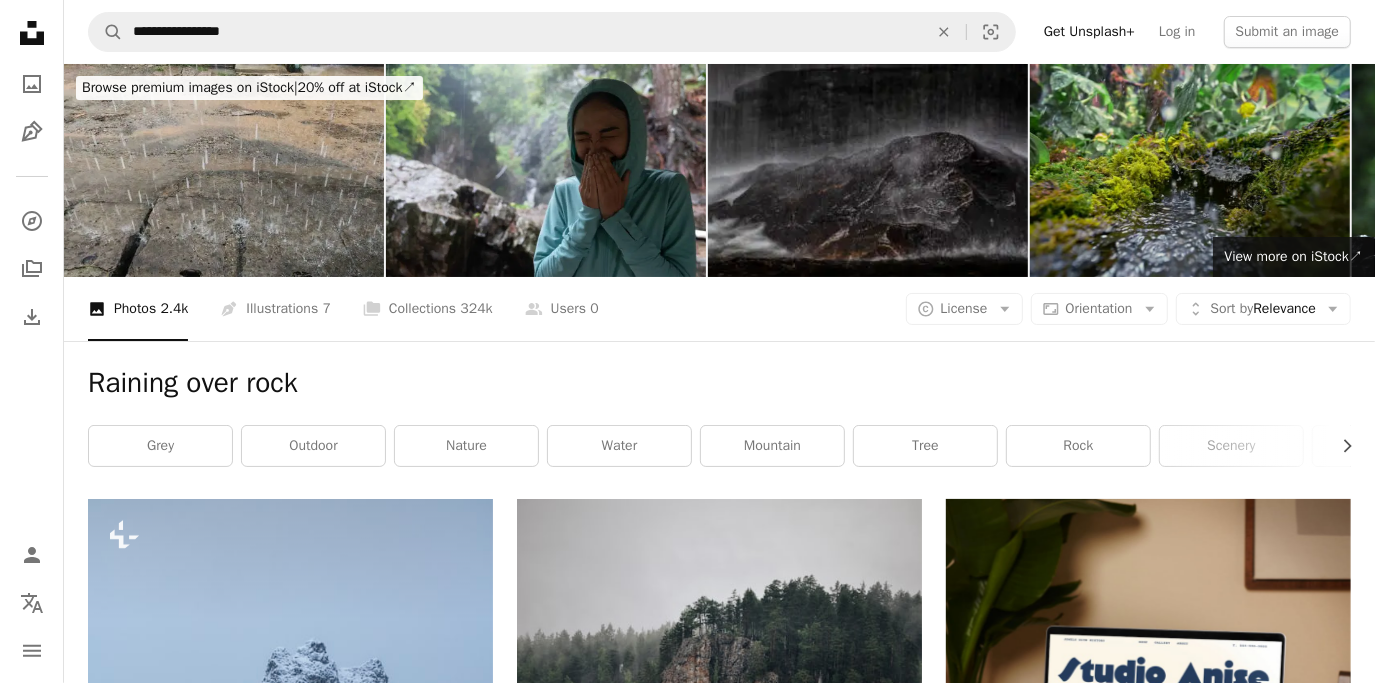 click at bounding box center (224, 170) 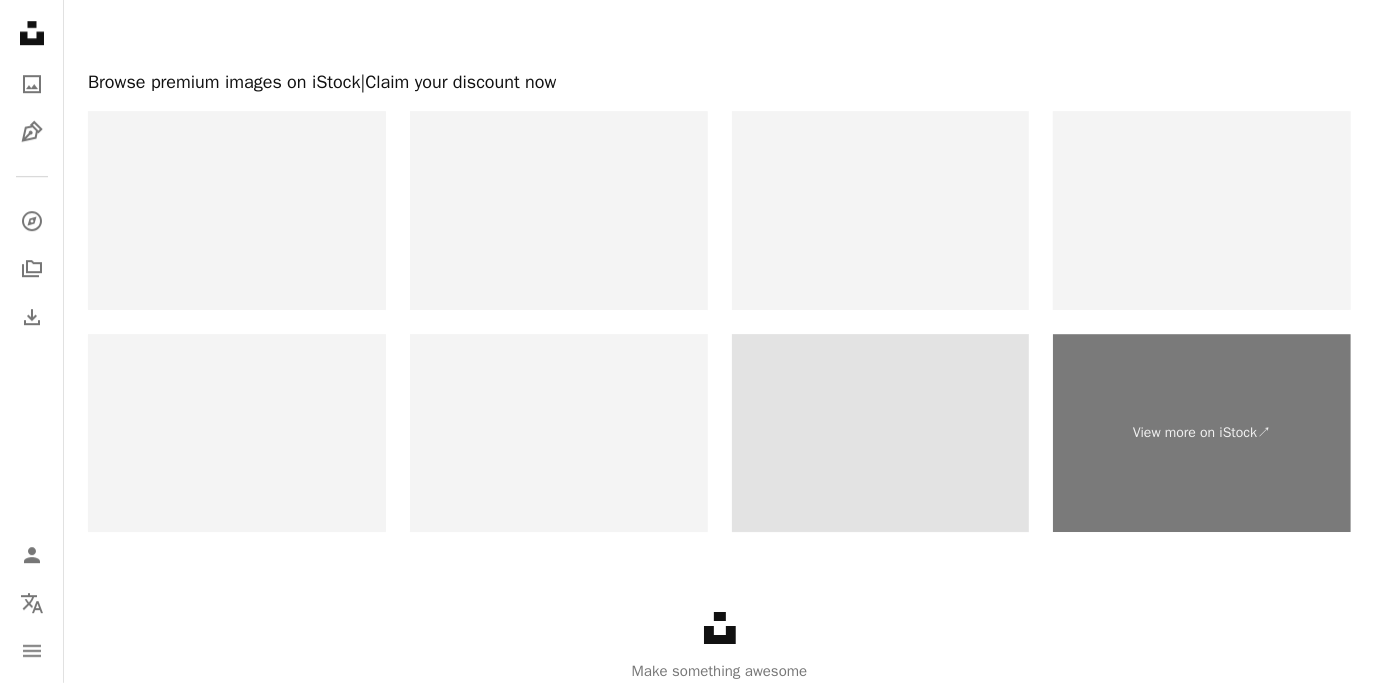 scroll, scrollTop: 4169, scrollLeft: 0, axis: vertical 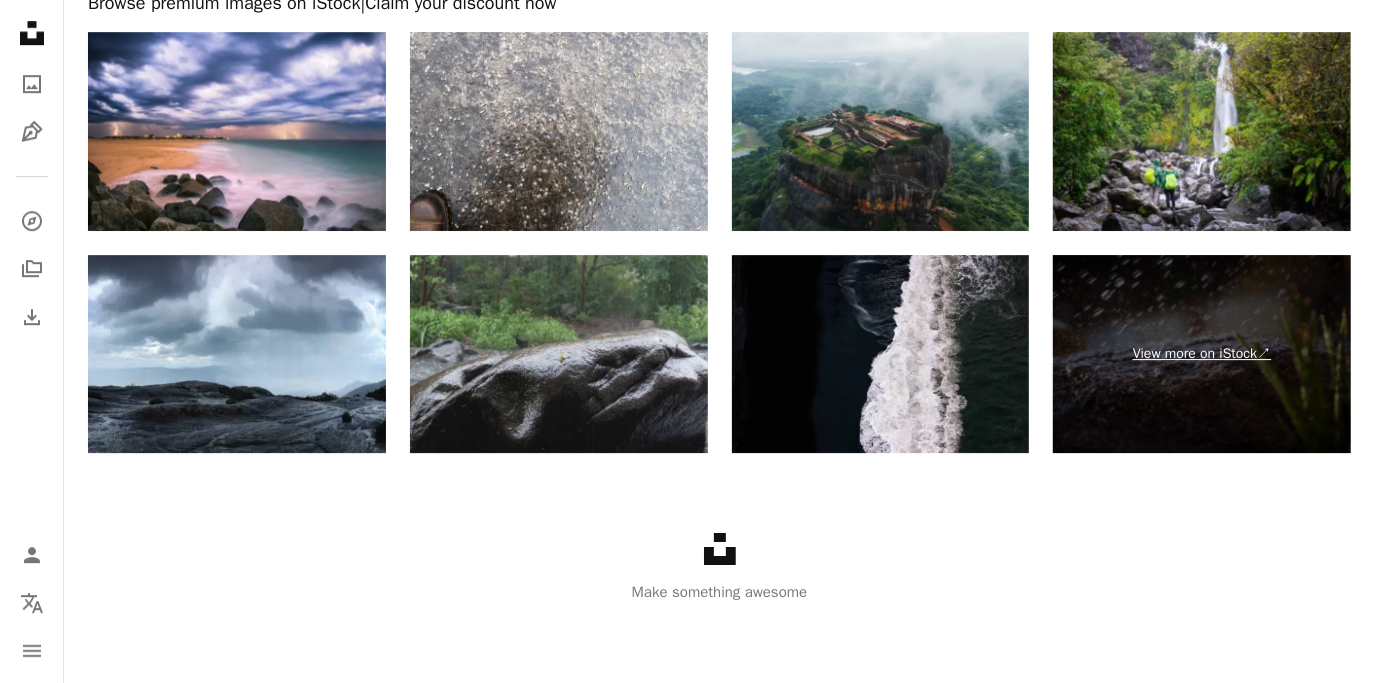 click on "View more on iStock  ↗" at bounding box center (1202, 354) 